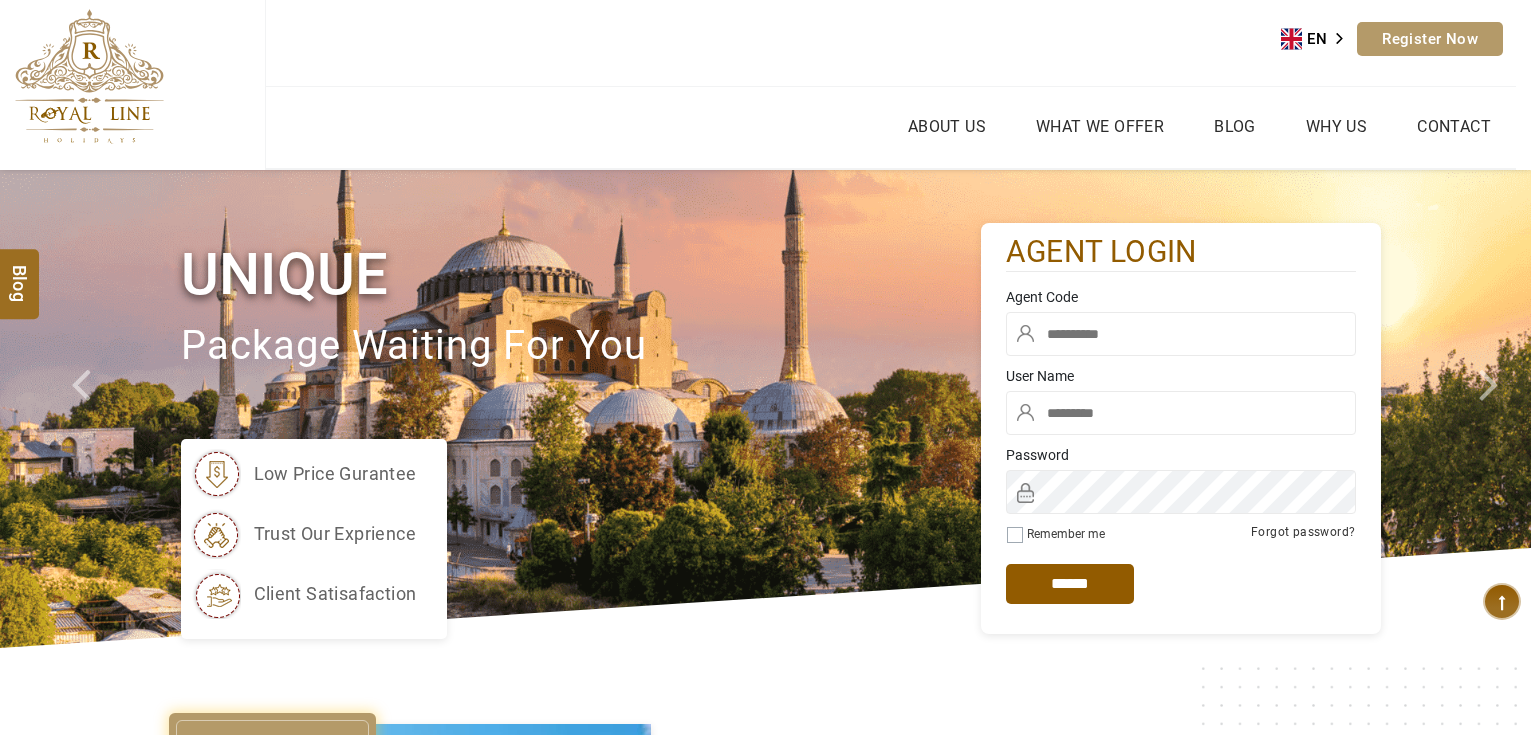 scroll, scrollTop: 0, scrollLeft: 0, axis: both 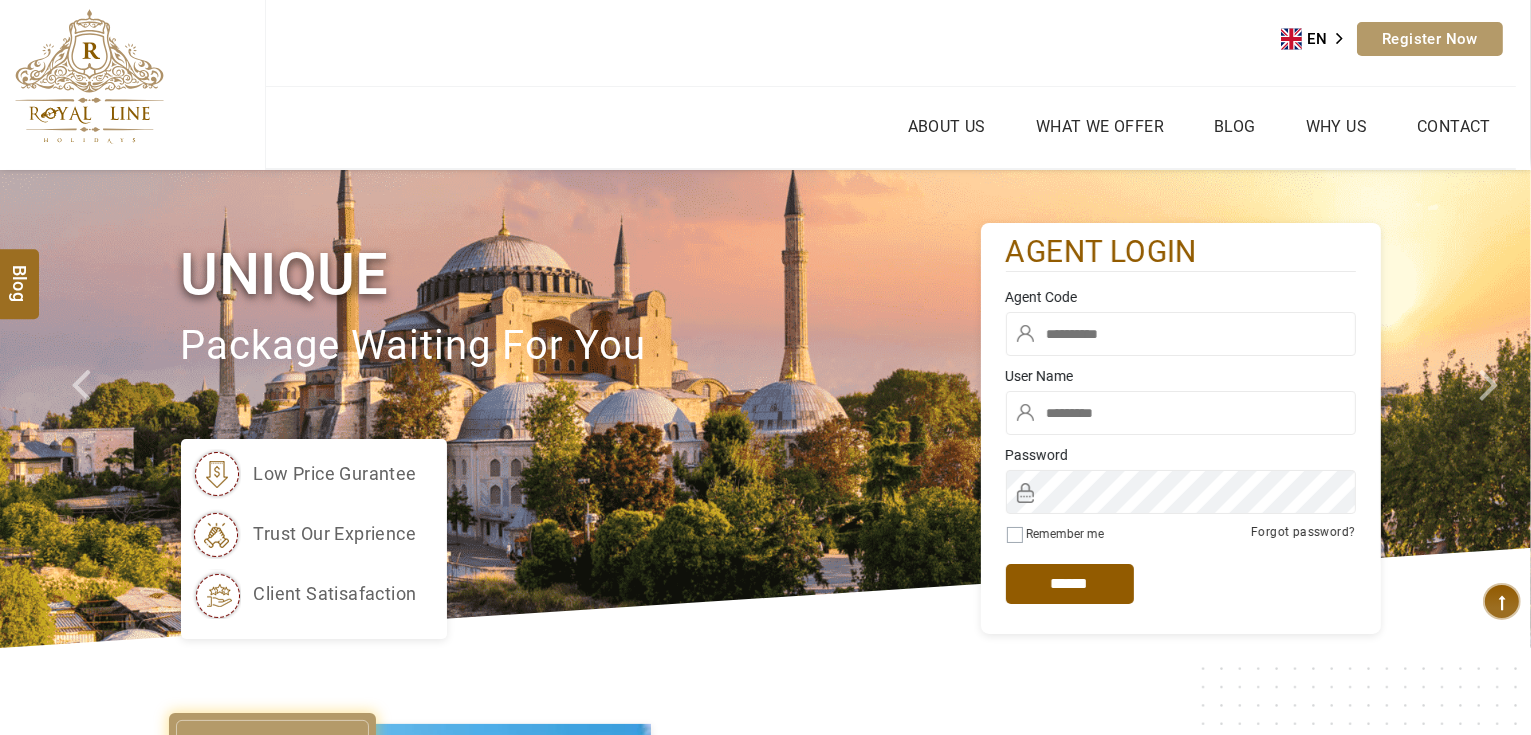 type on "*******" 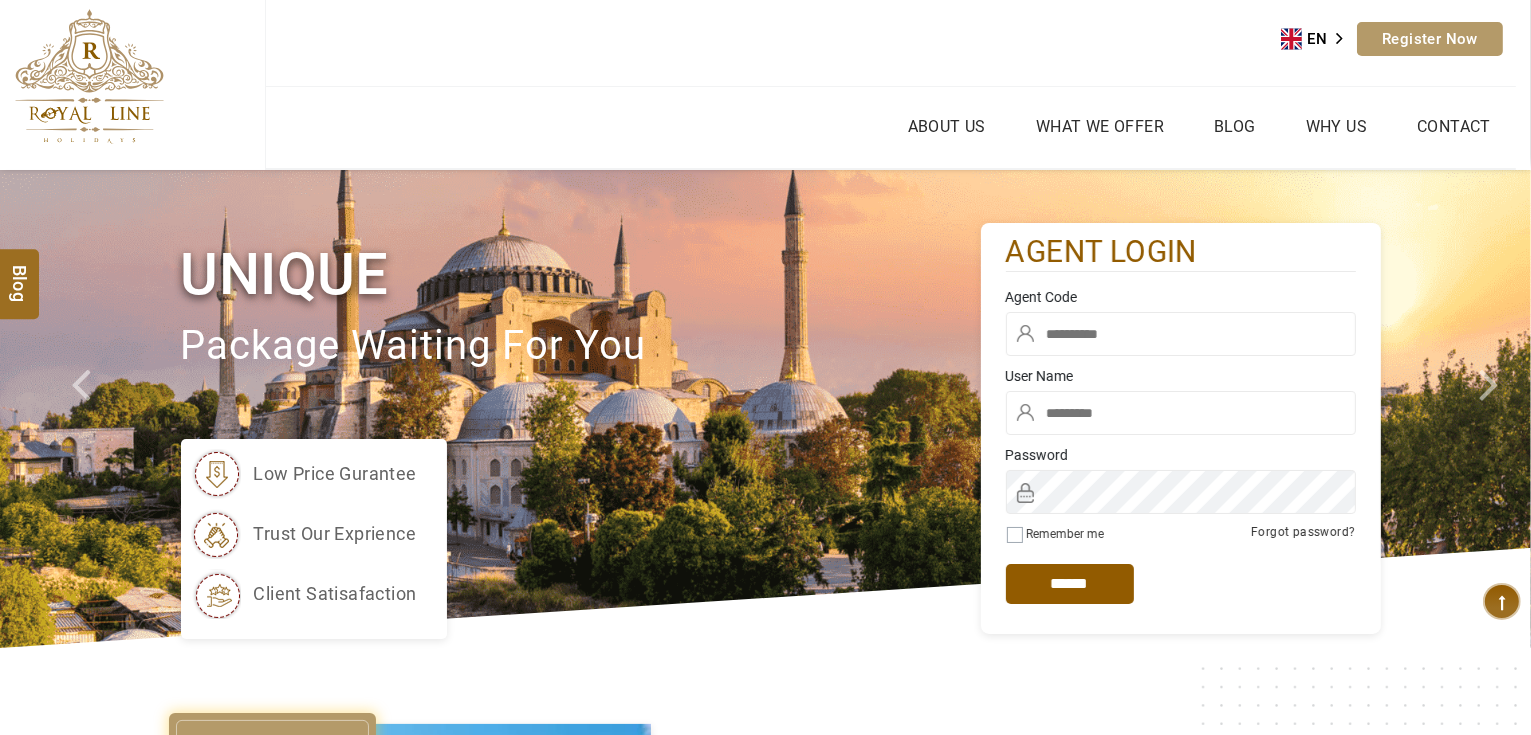type on "*******" 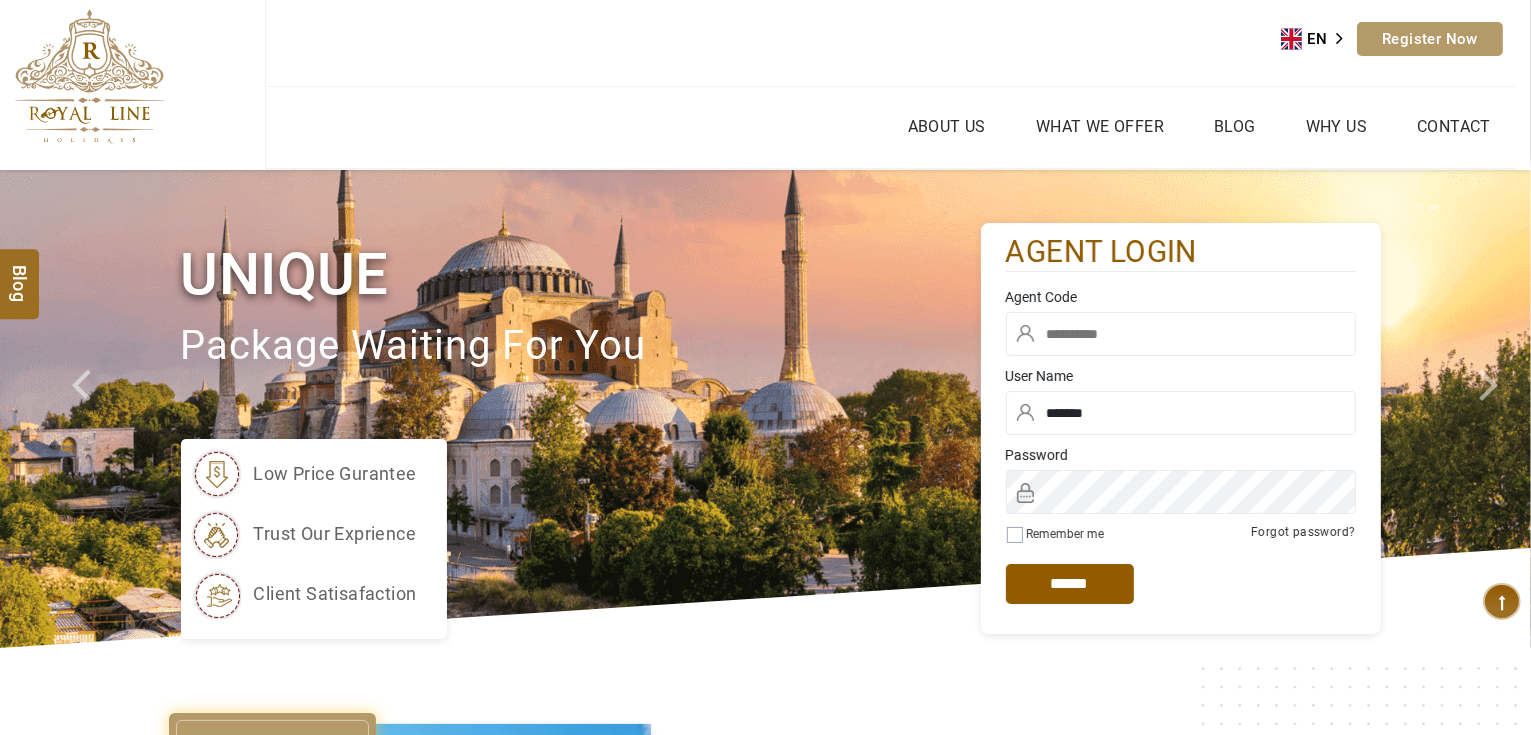 click at bounding box center (1181, 334) 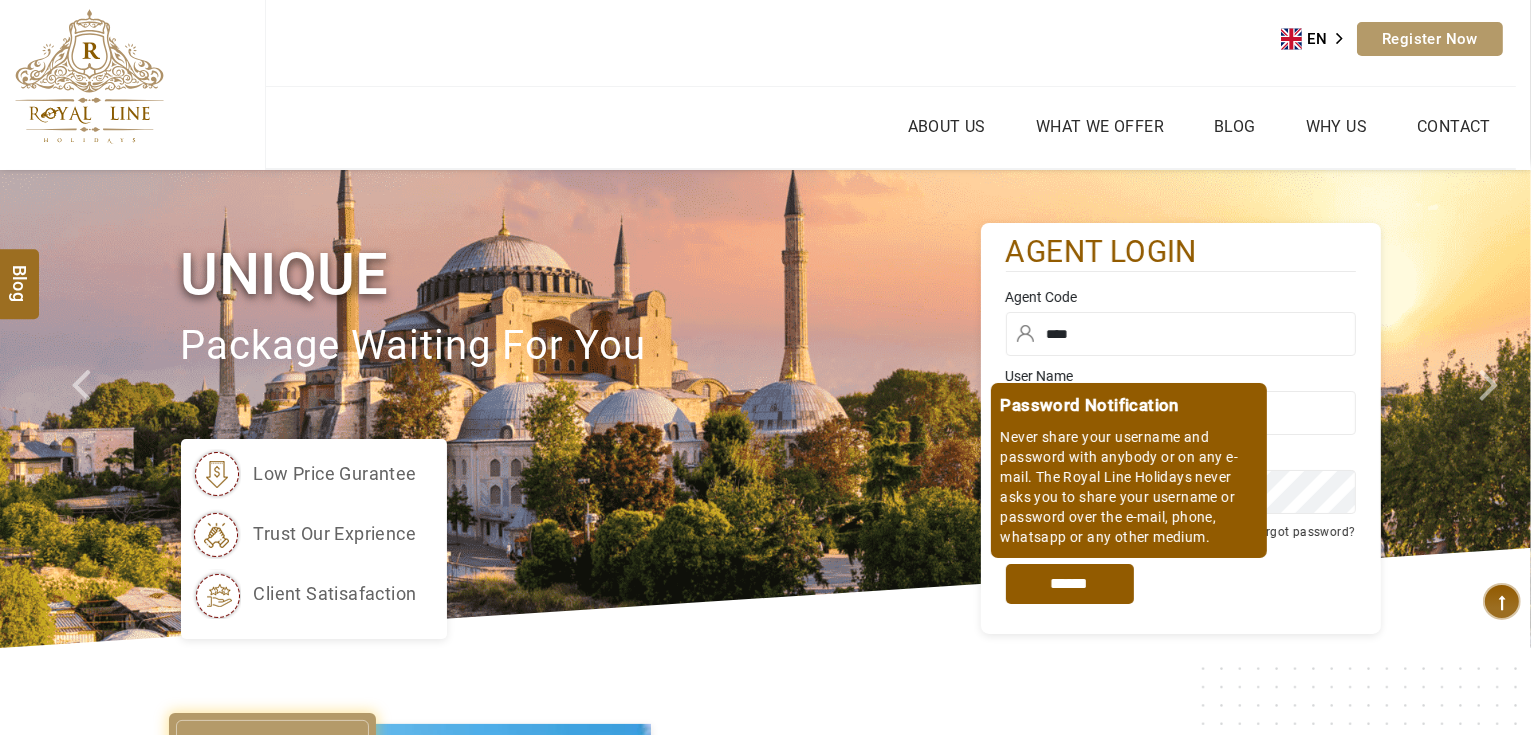 type on "****" 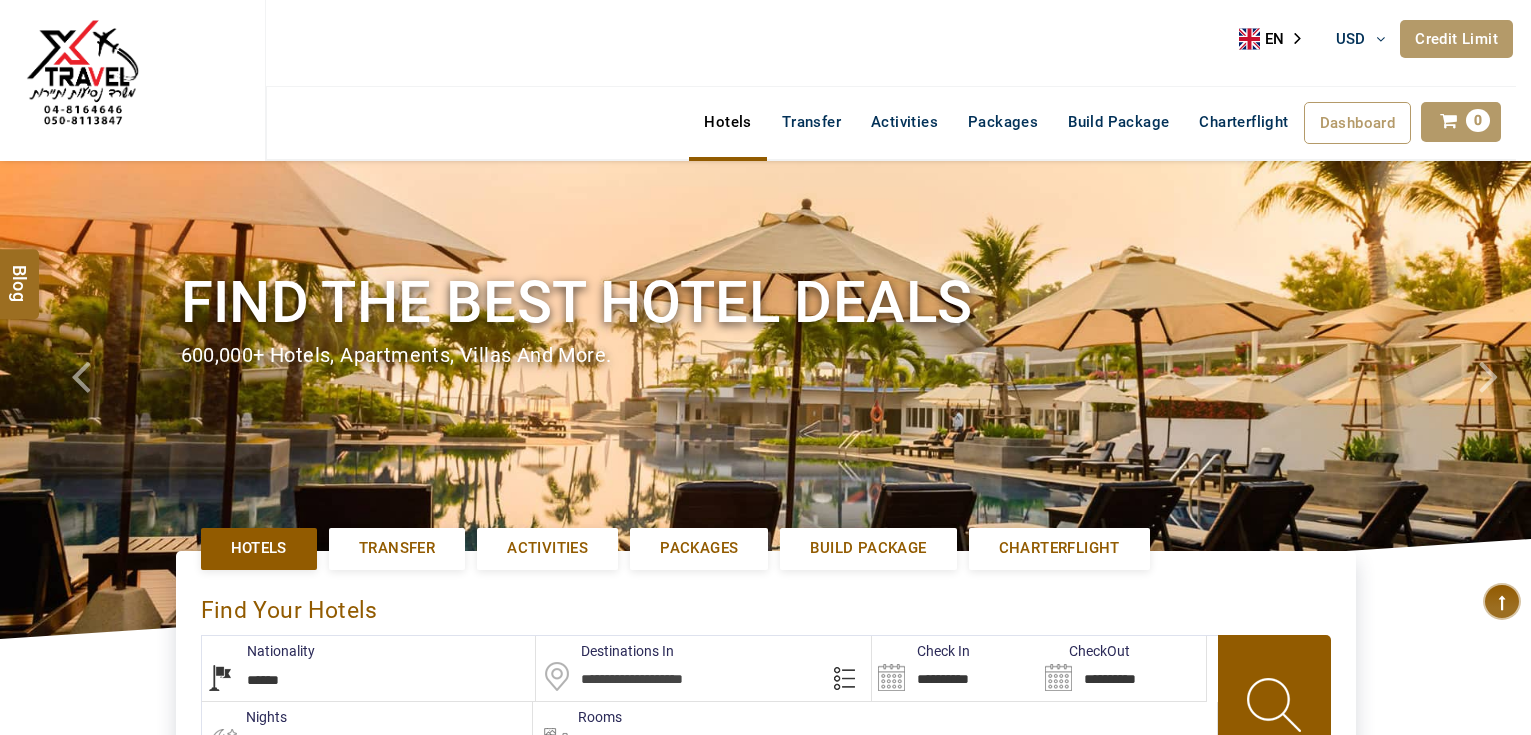 select on "******" 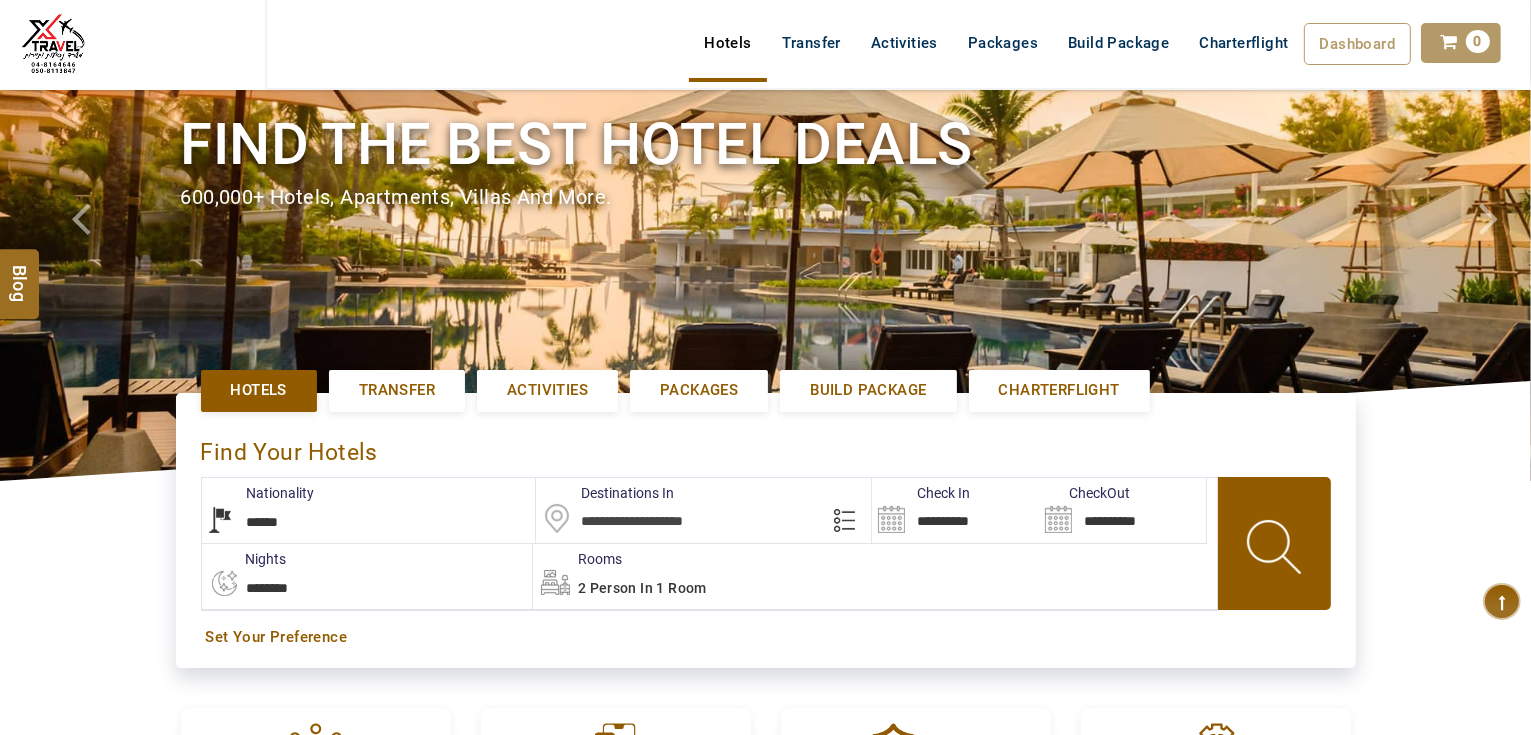 scroll, scrollTop: 0, scrollLeft: 0, axis: both 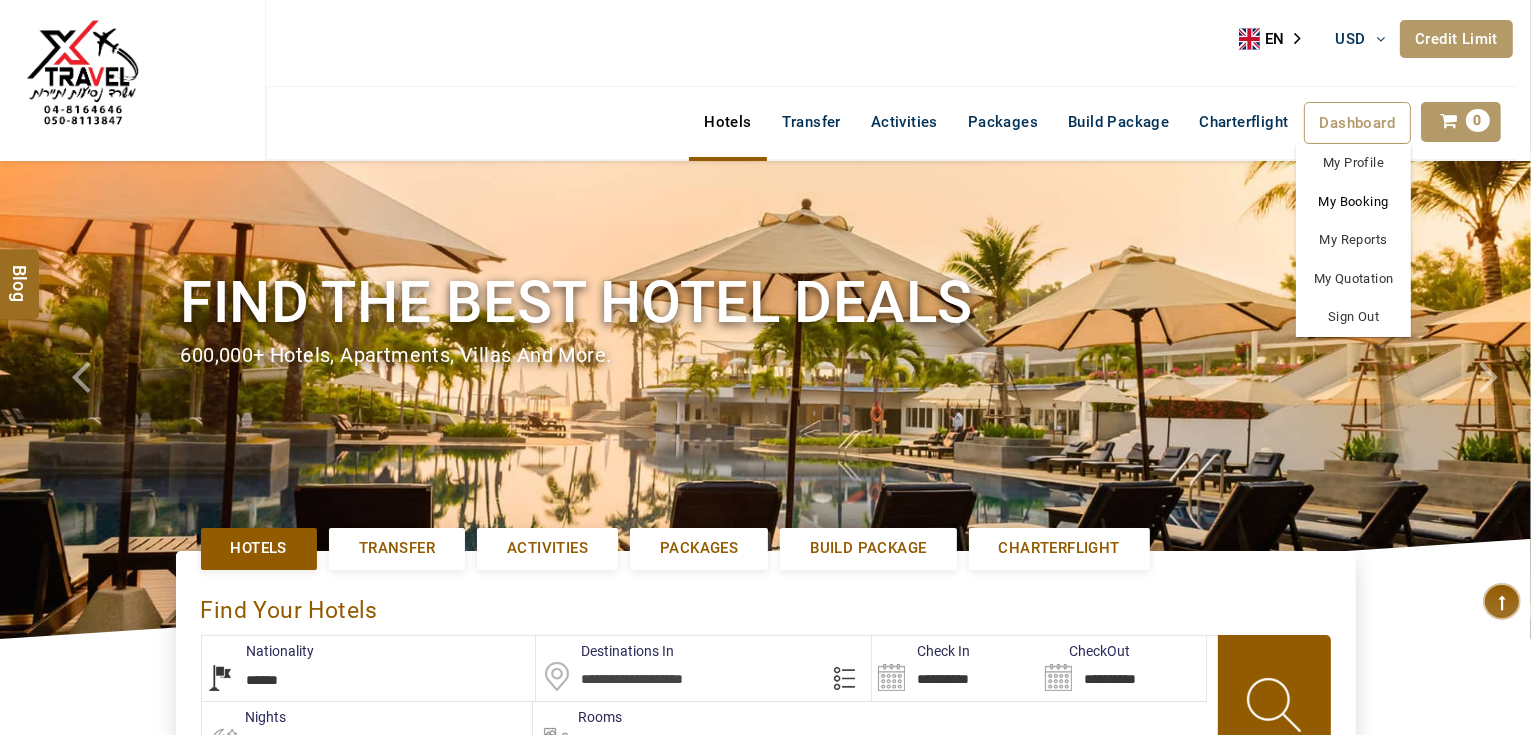 click on "My Booking" at bounding box center (1353, 202) 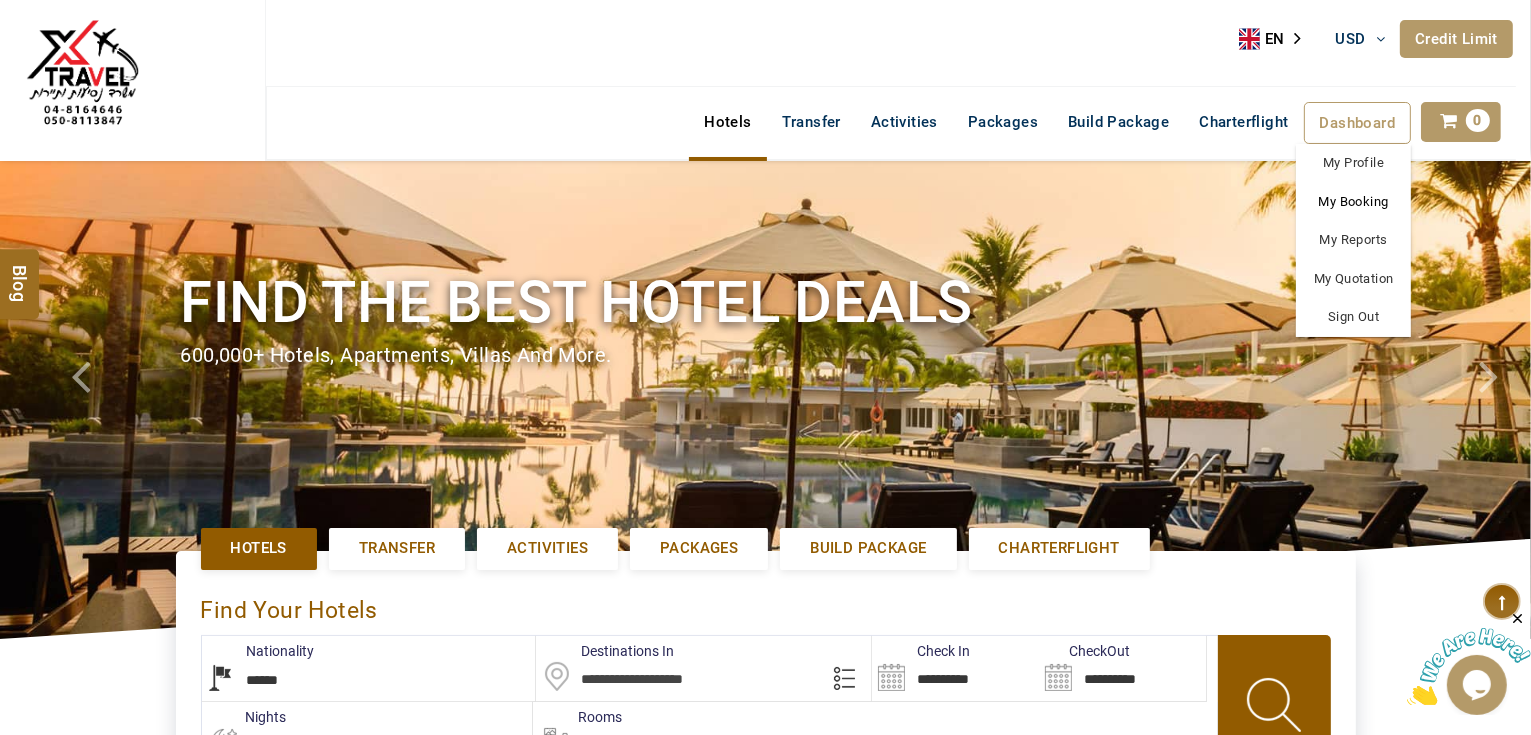 scroll, scrollTop: 0, scrollLeft: 0, axis: both 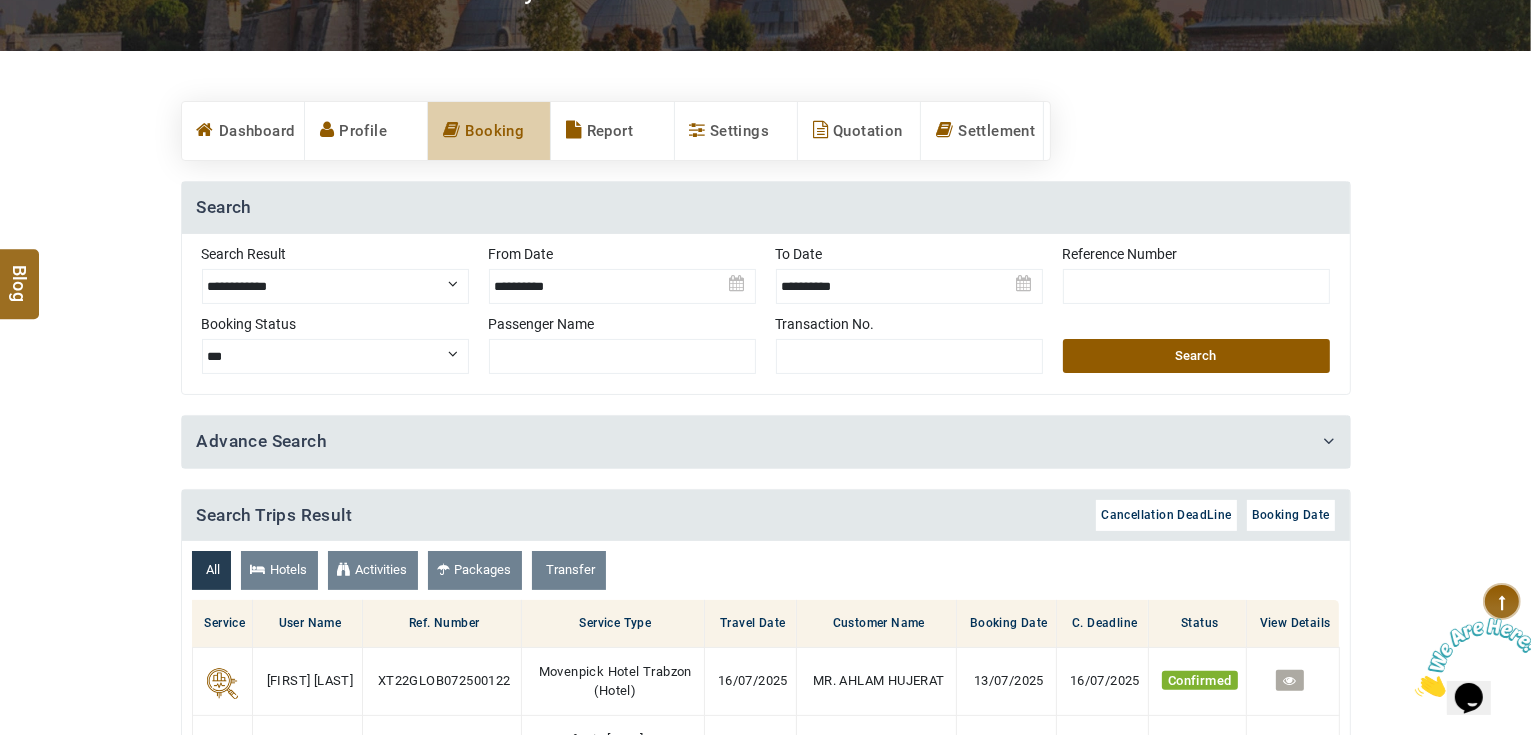 drag, startPoint x: 325, startPoint y: 273, endPoint x: 328, endPoint y: 294, distance: 21.213203 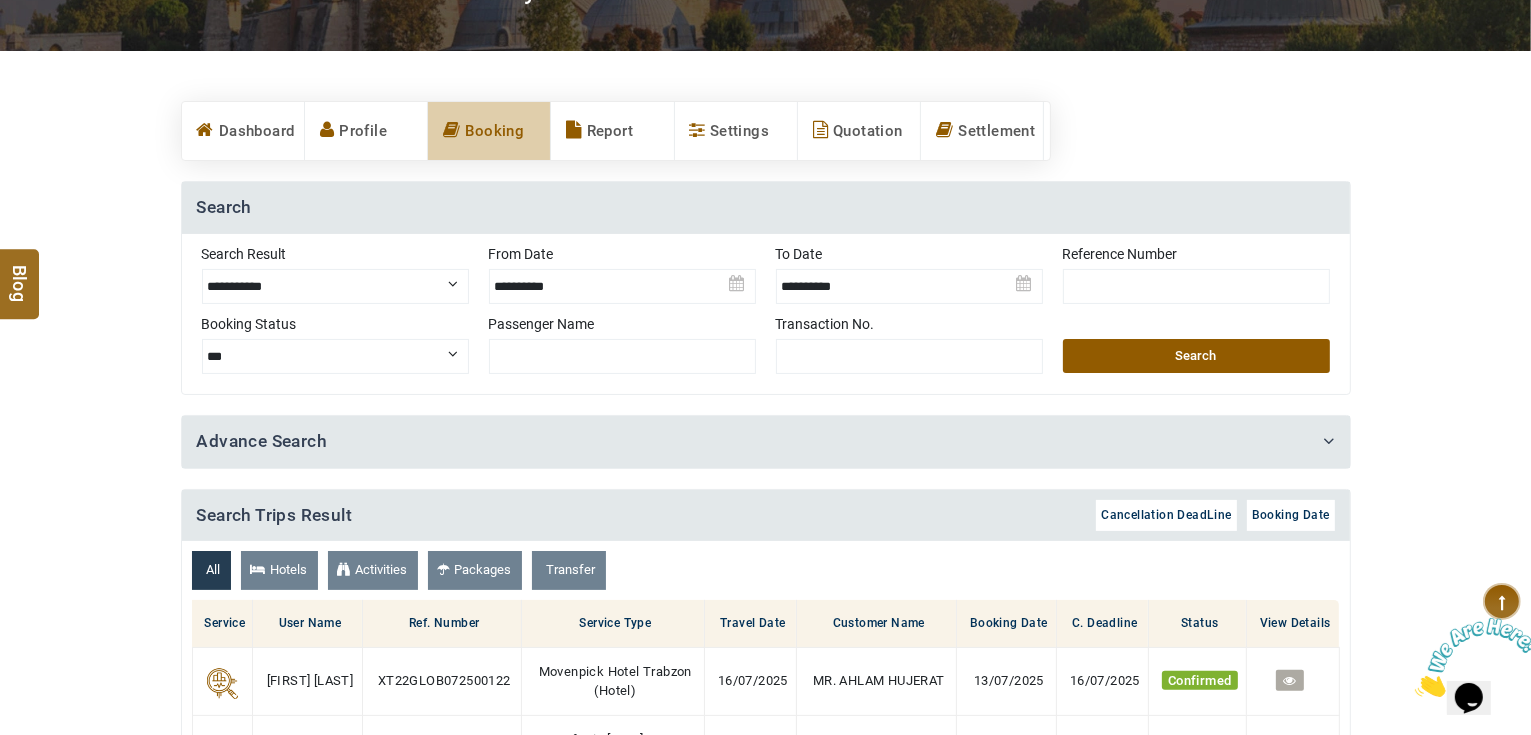 click on "**********" at bounding box center [335, 286] 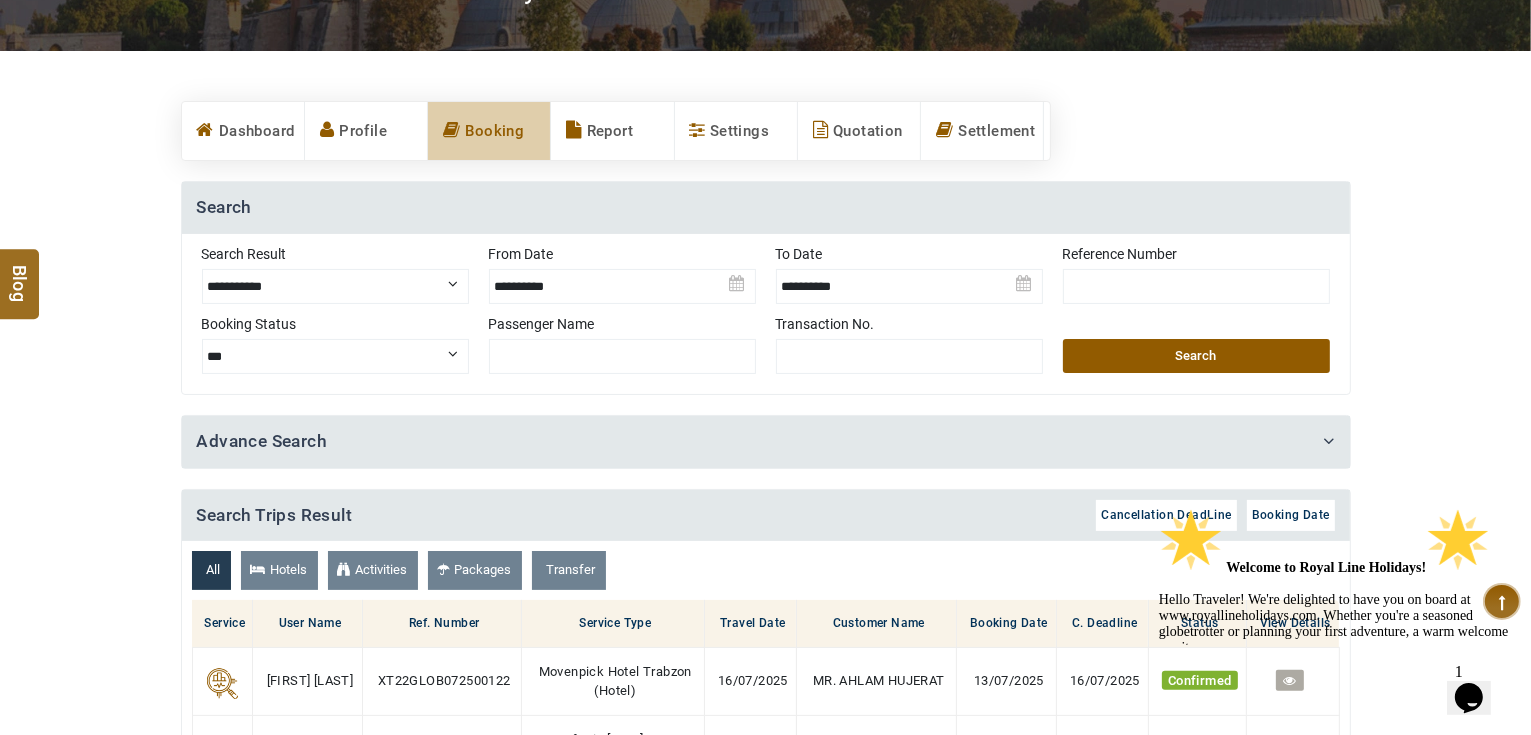 click at bounding box center (909, 279) 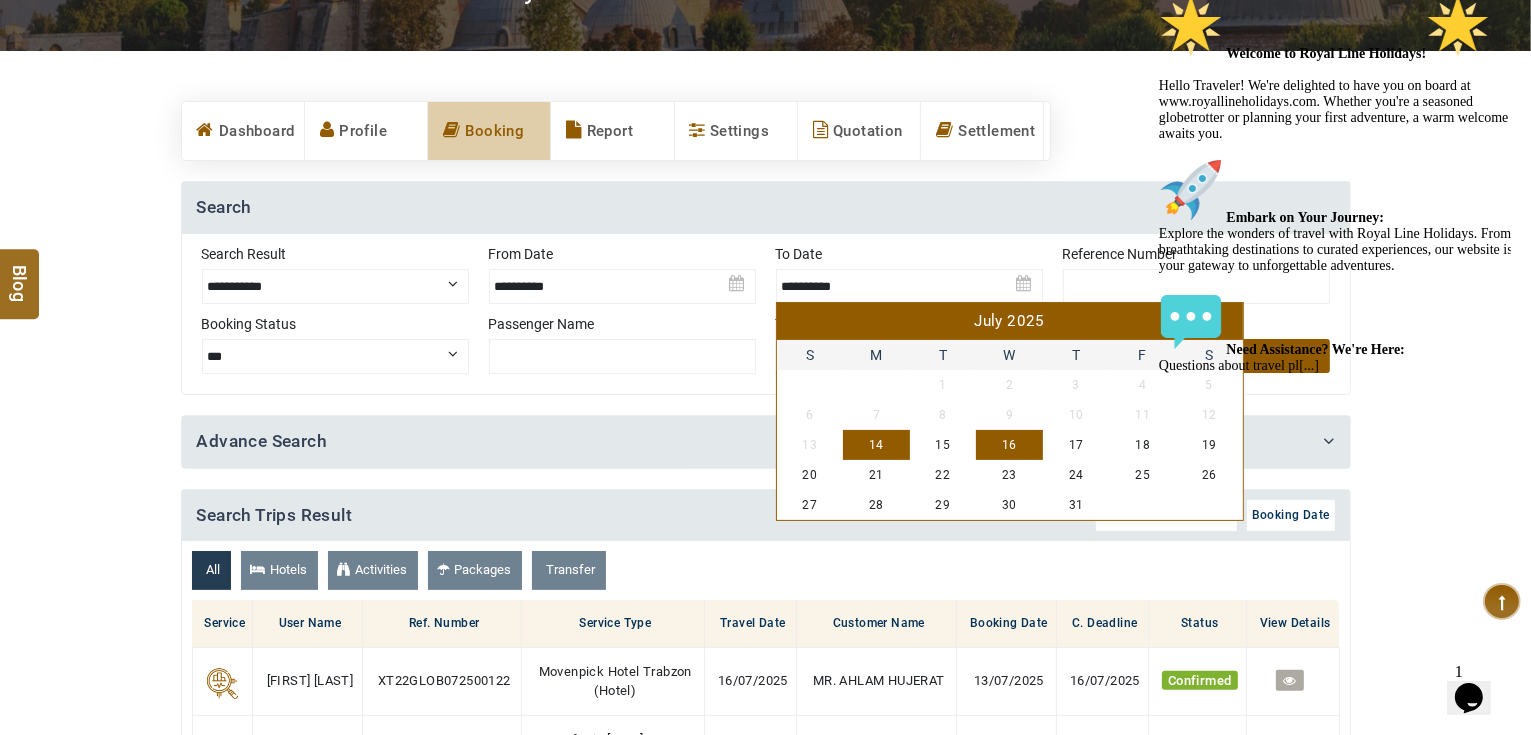 click on "16" at bounding box center (1009, 445) 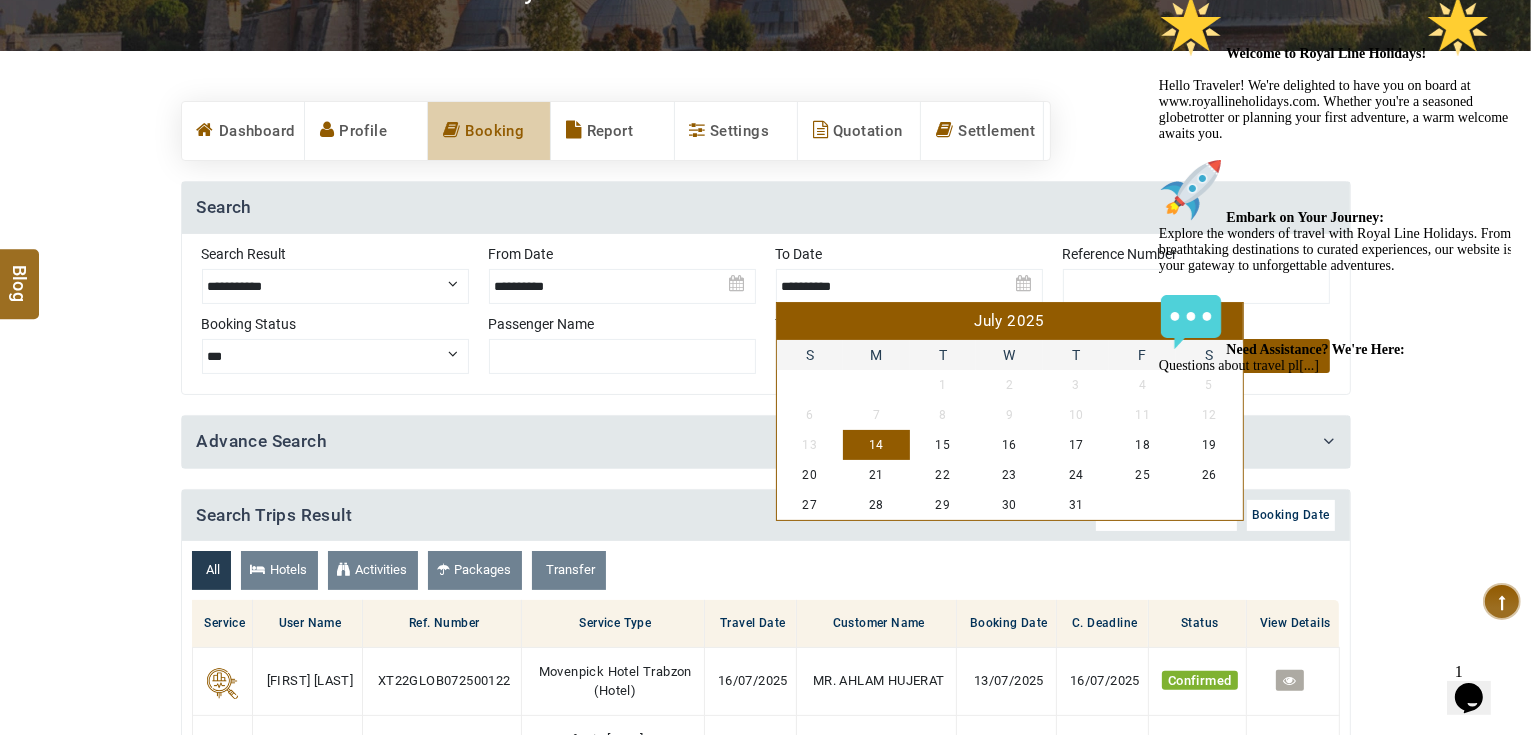 type on "**********" 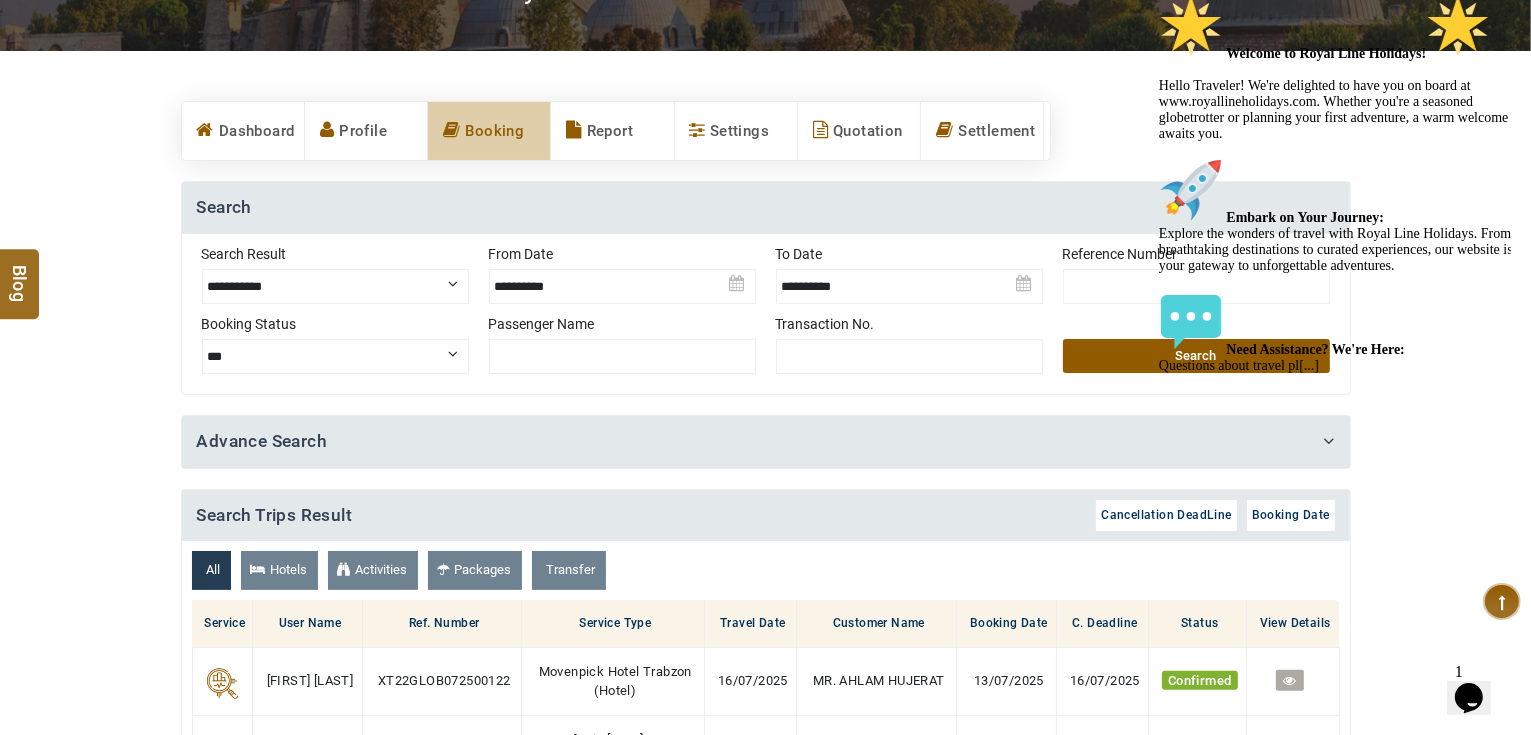 click on "Search" at bounding box center [1196, 356] 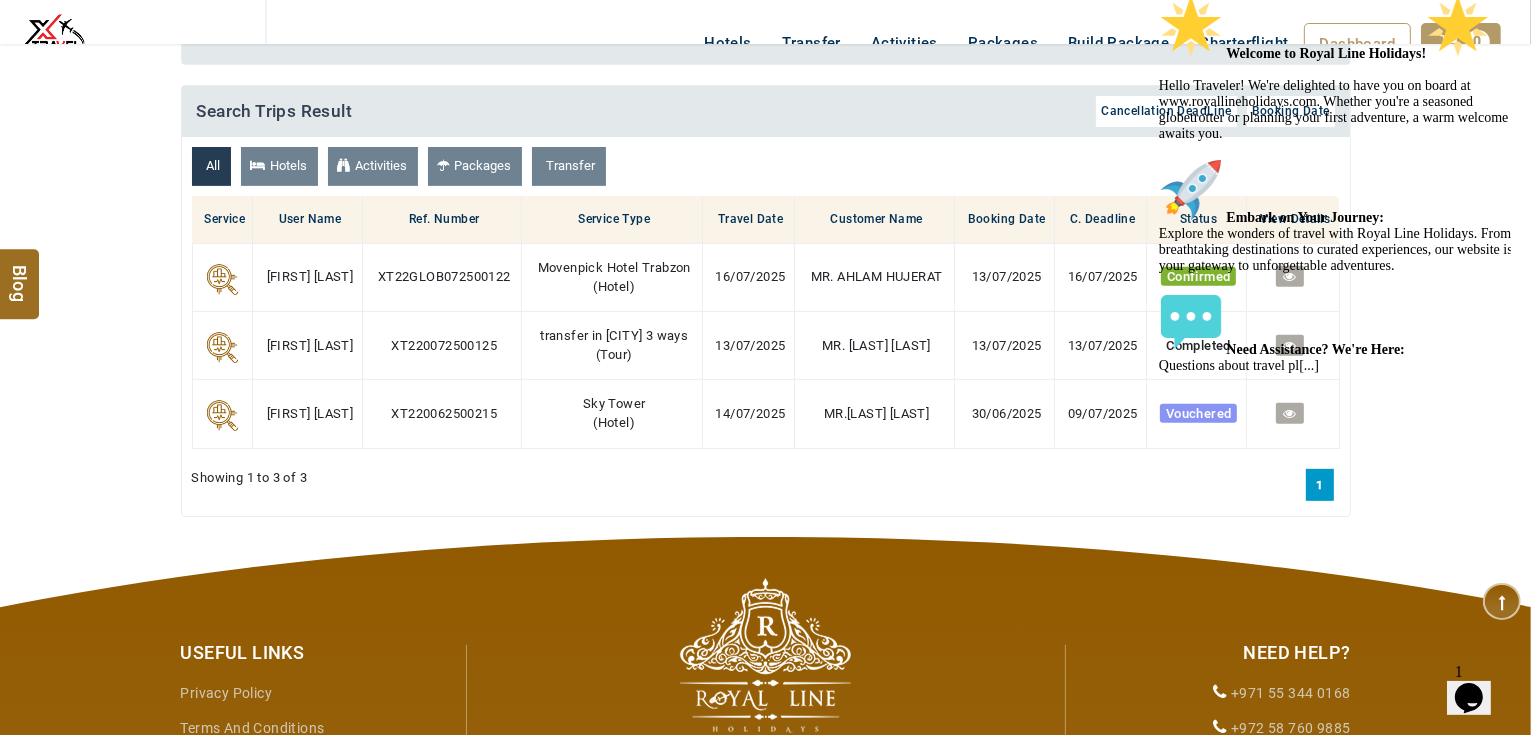 scroll, scrollTop: 800, scrollLeft: 0, axis: vertical 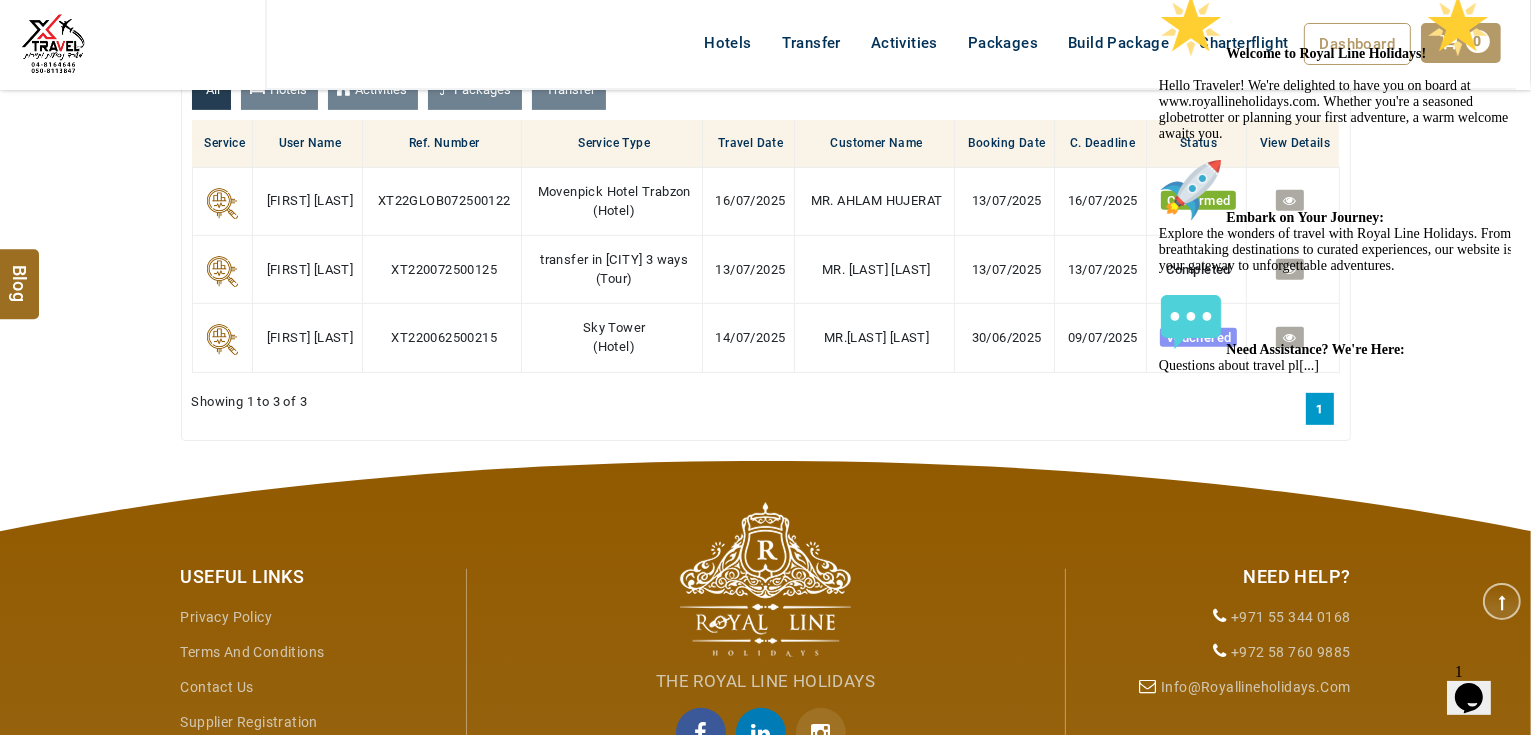 click at bounding box center (1158, -6) 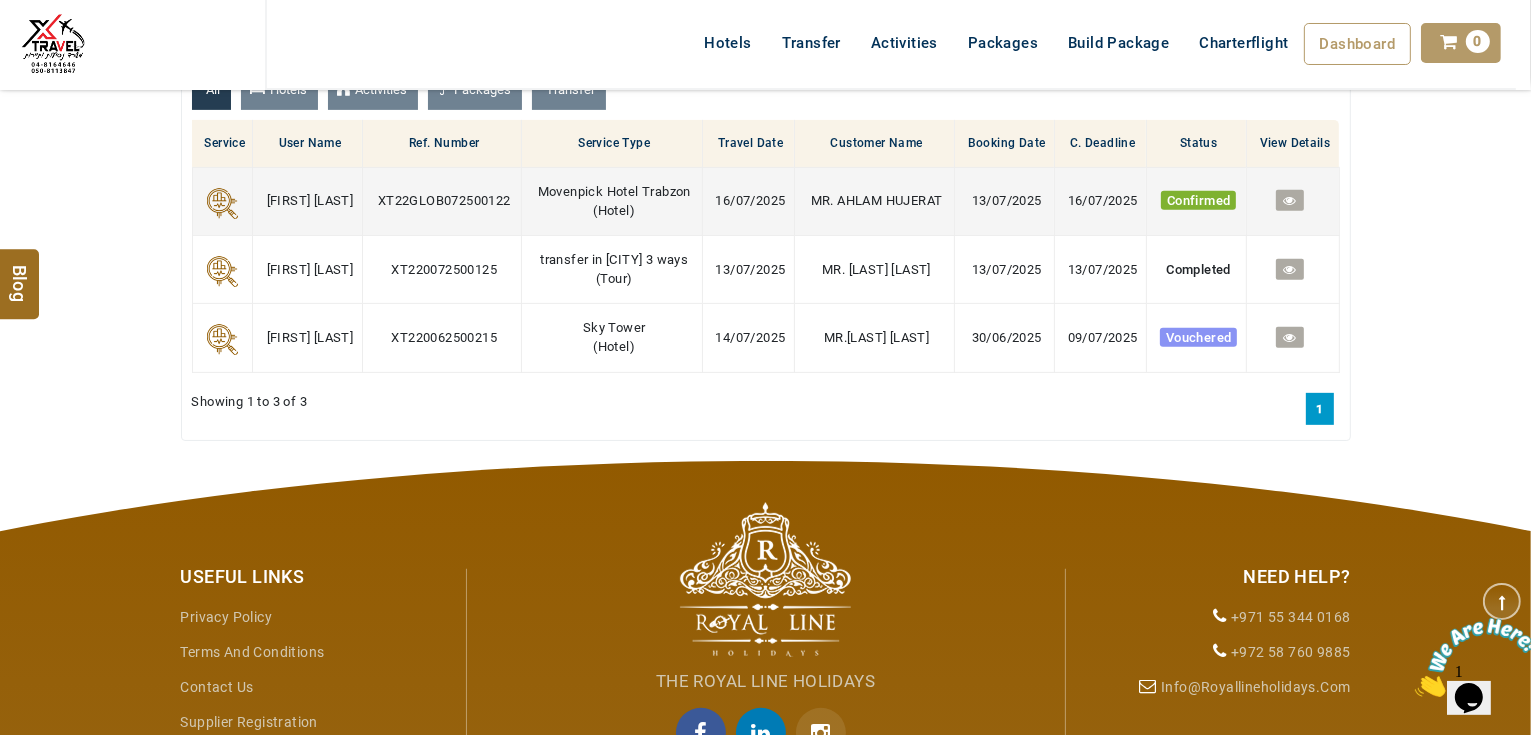 click at bounding box center [1289, 200] 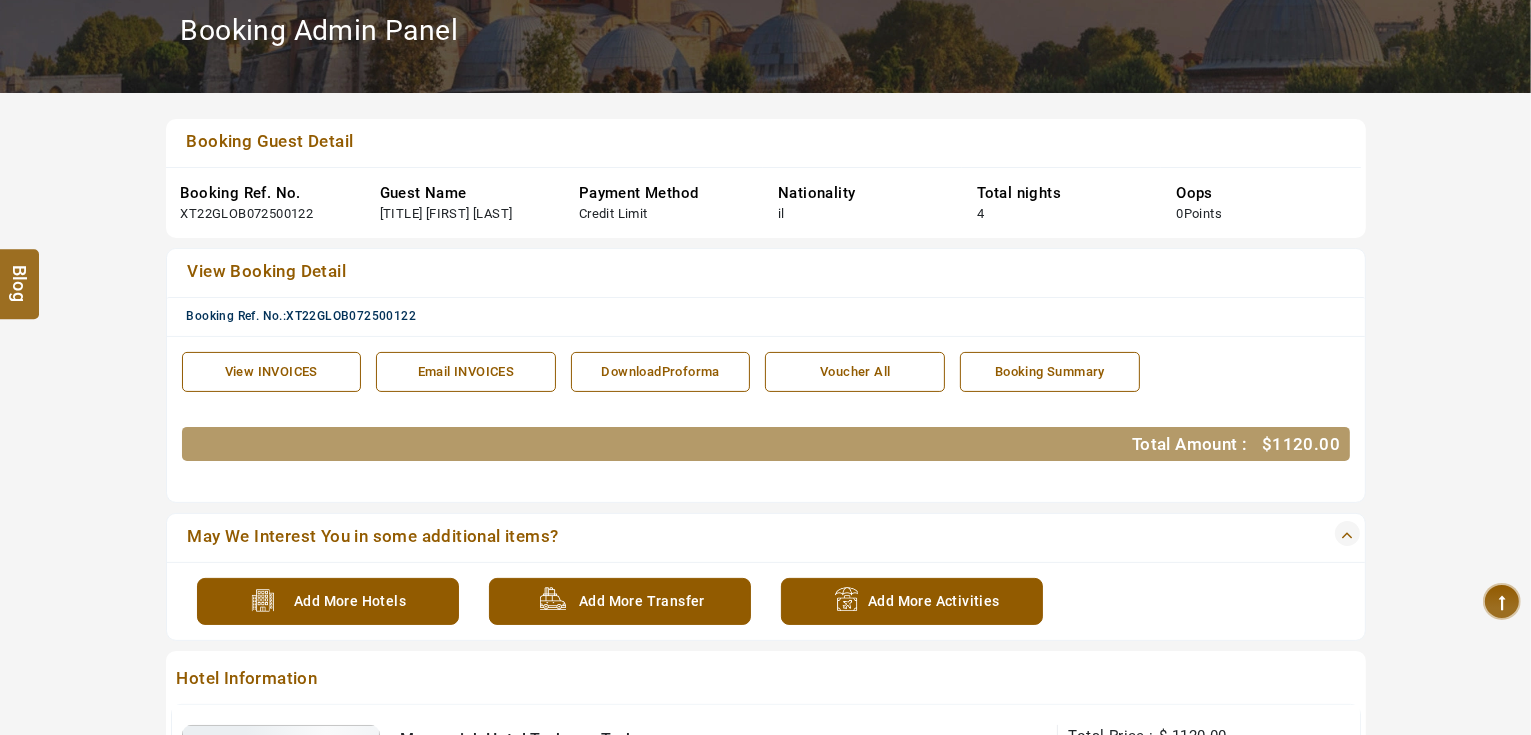 scroll, scrollTop: 400, scrollLeft: 0, axis: vertical 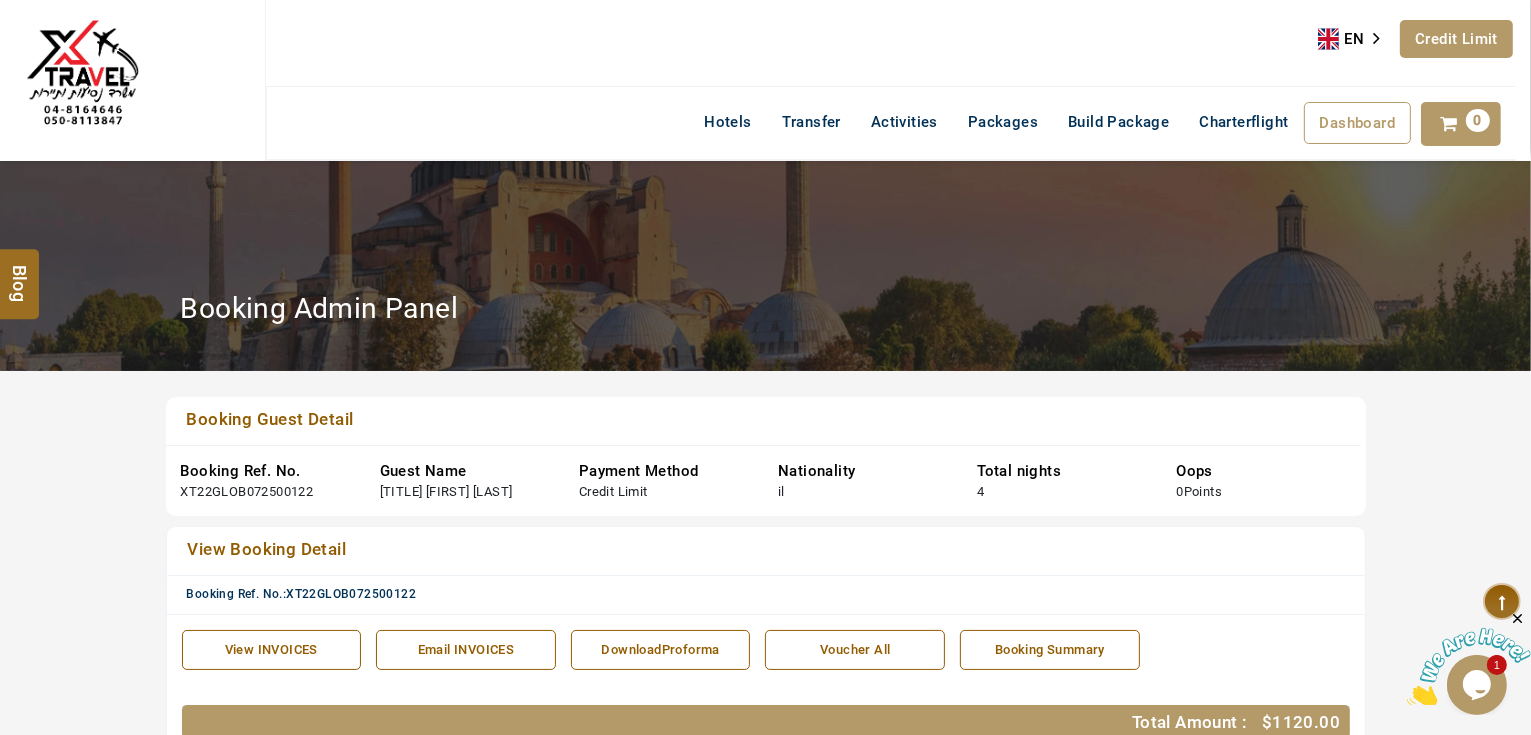 click on "Credit Limit" at bounding box center [1456, 39] 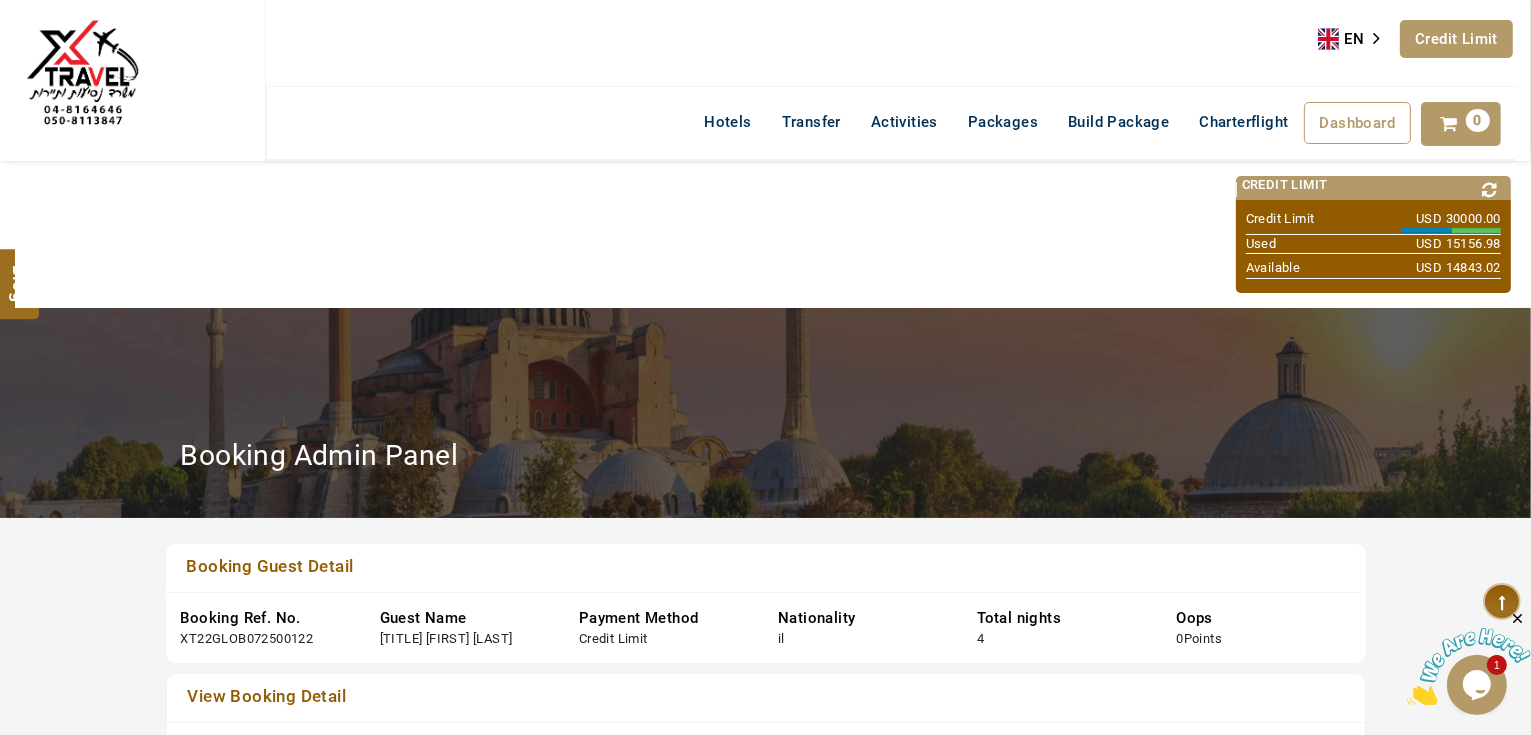 drag, startPoint x: 1448, startPoint y: 39, endPoint x: 1439, endPoint y: 50, distance: 14.21267 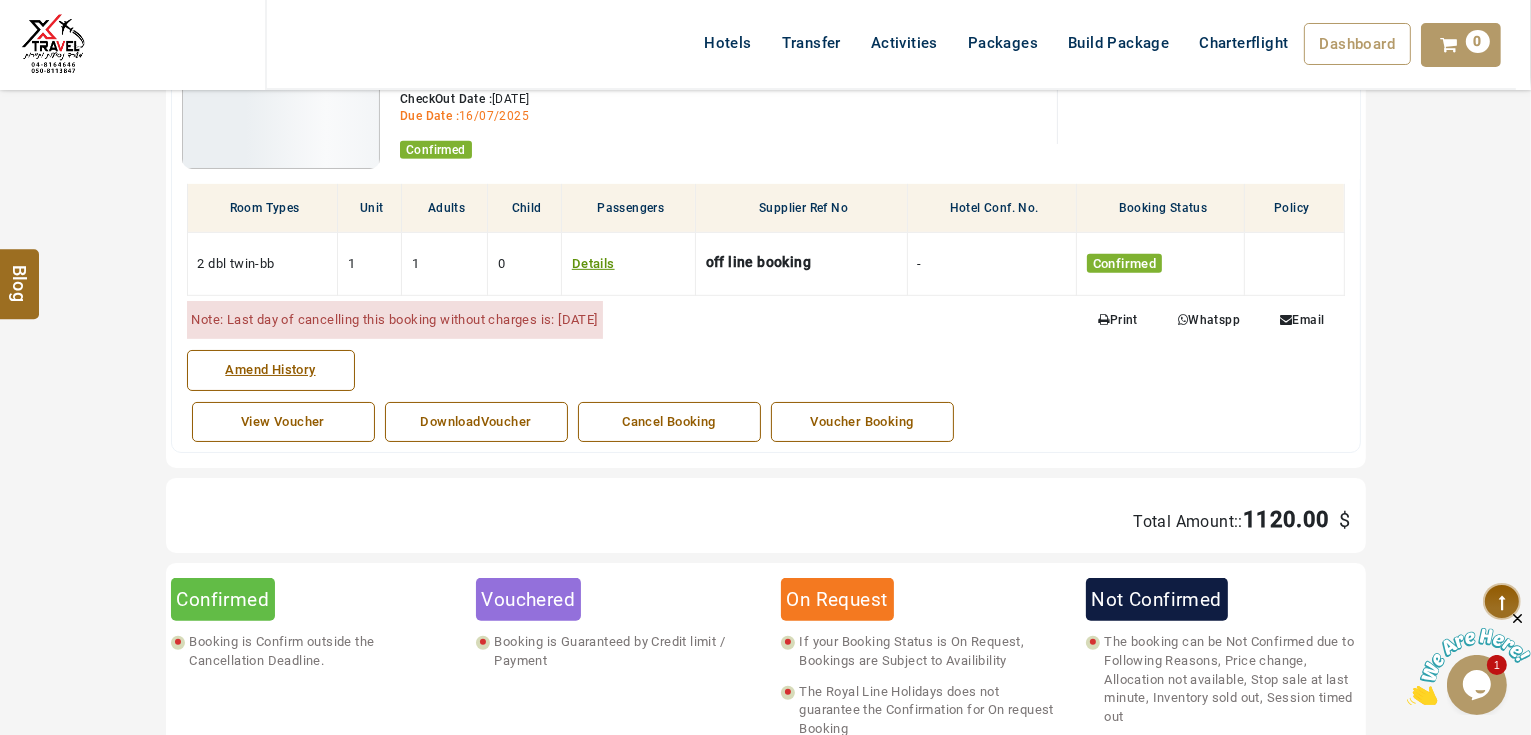 scroll, scrollTop: 960, scrollLeft: 0, axis: vertical 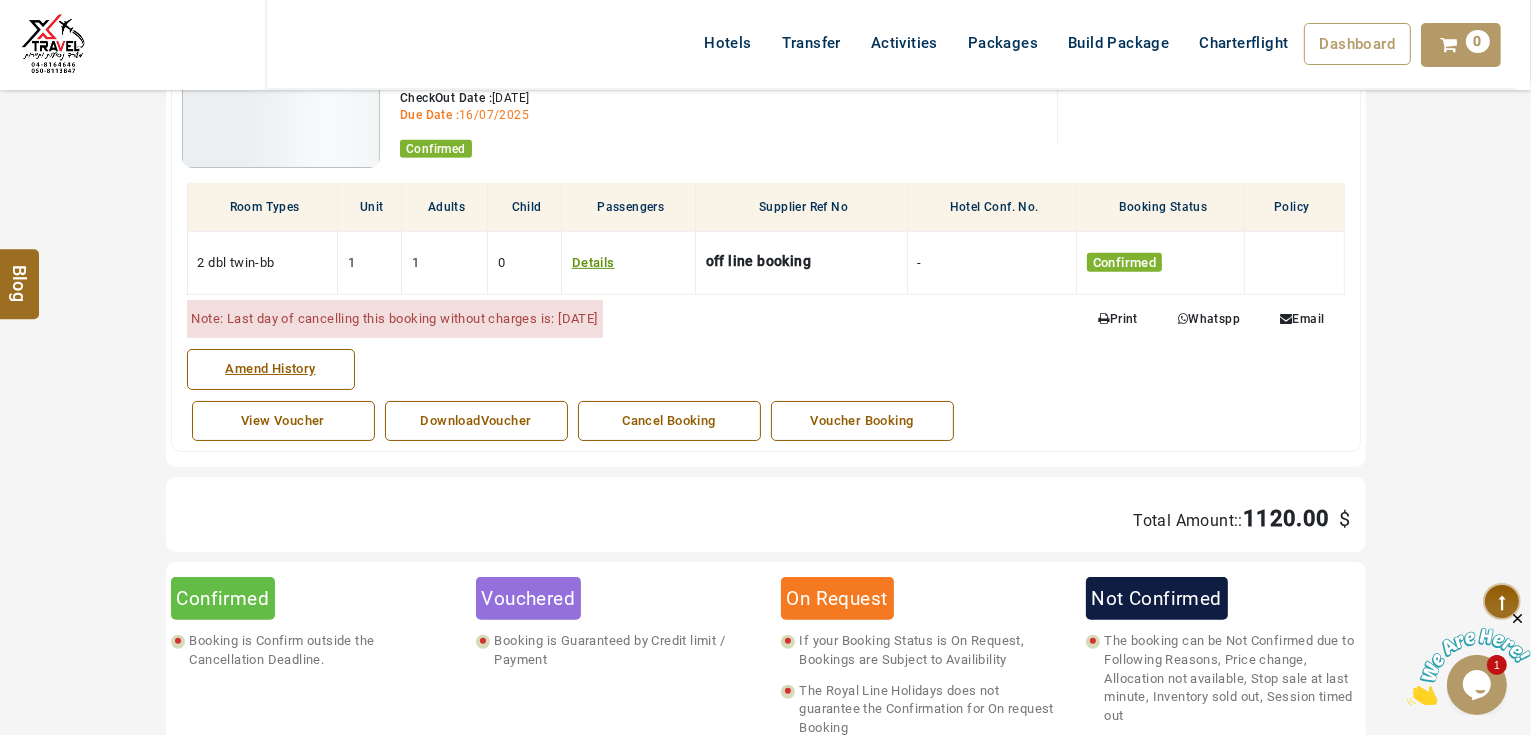 click on "Voucher Booking" at bounding box center [862, 421] 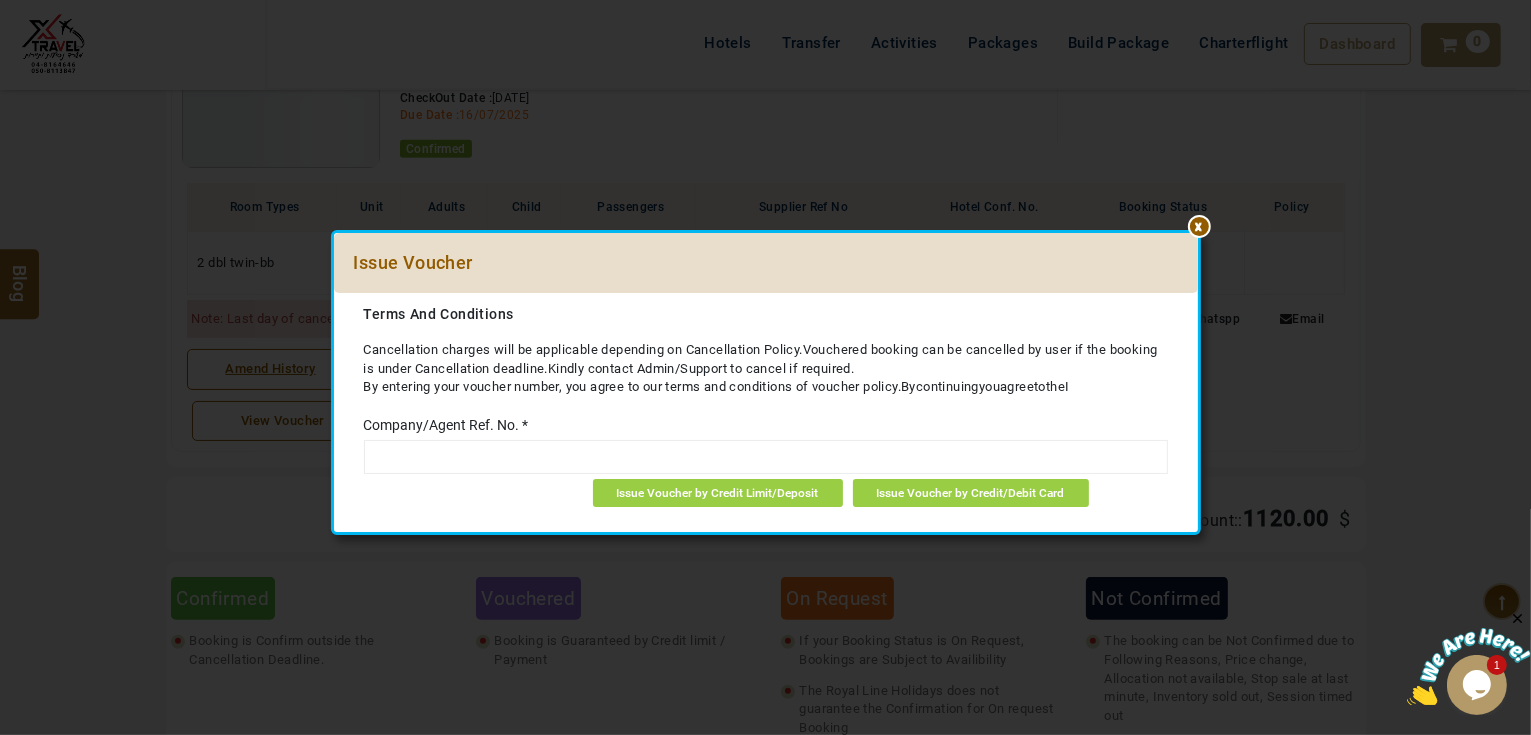 click at bounding box center (766, 457) 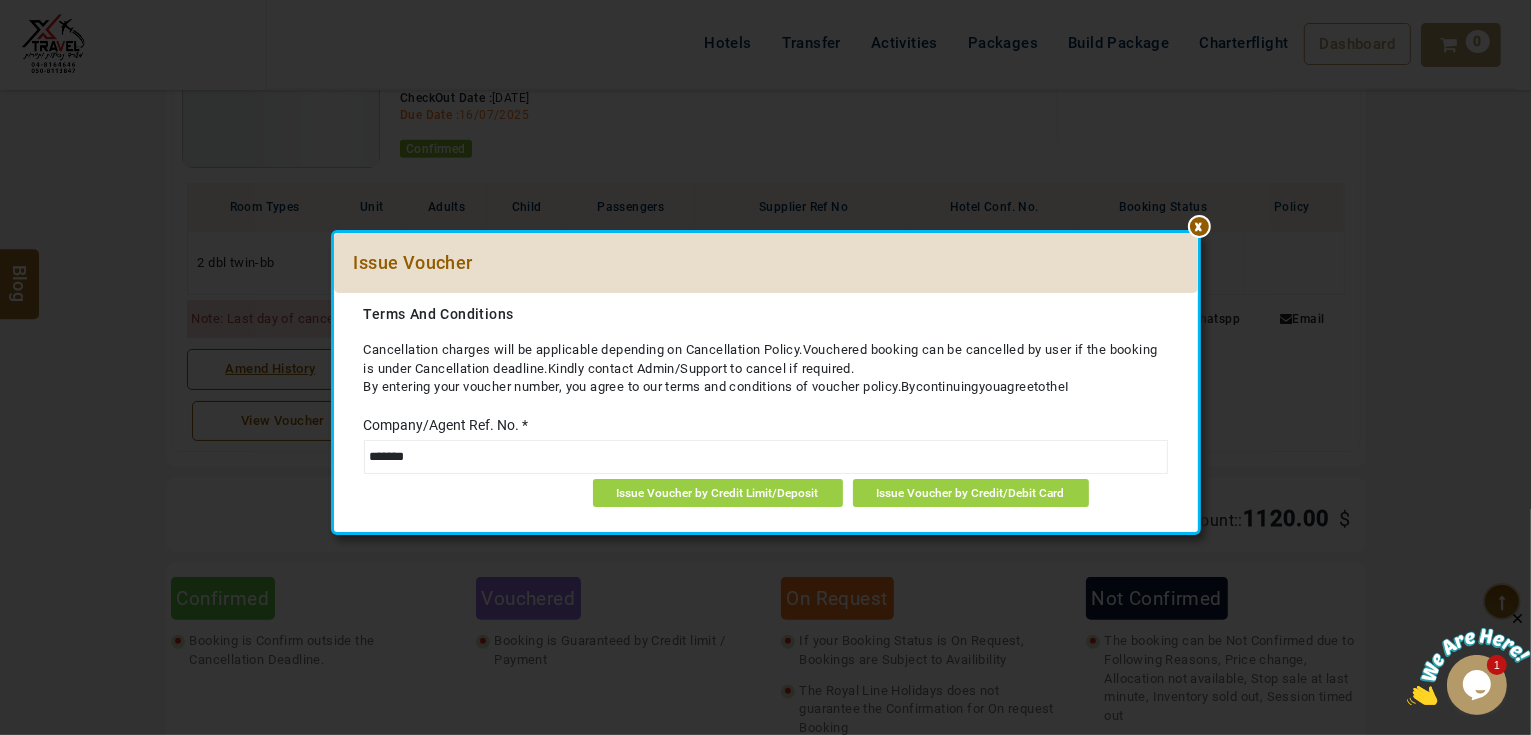 click on "By entering your voucher number, you agree to our terms and conditions of voucher policy.BycontinuingyouagreetotheI" at bounding box center (766, 387) 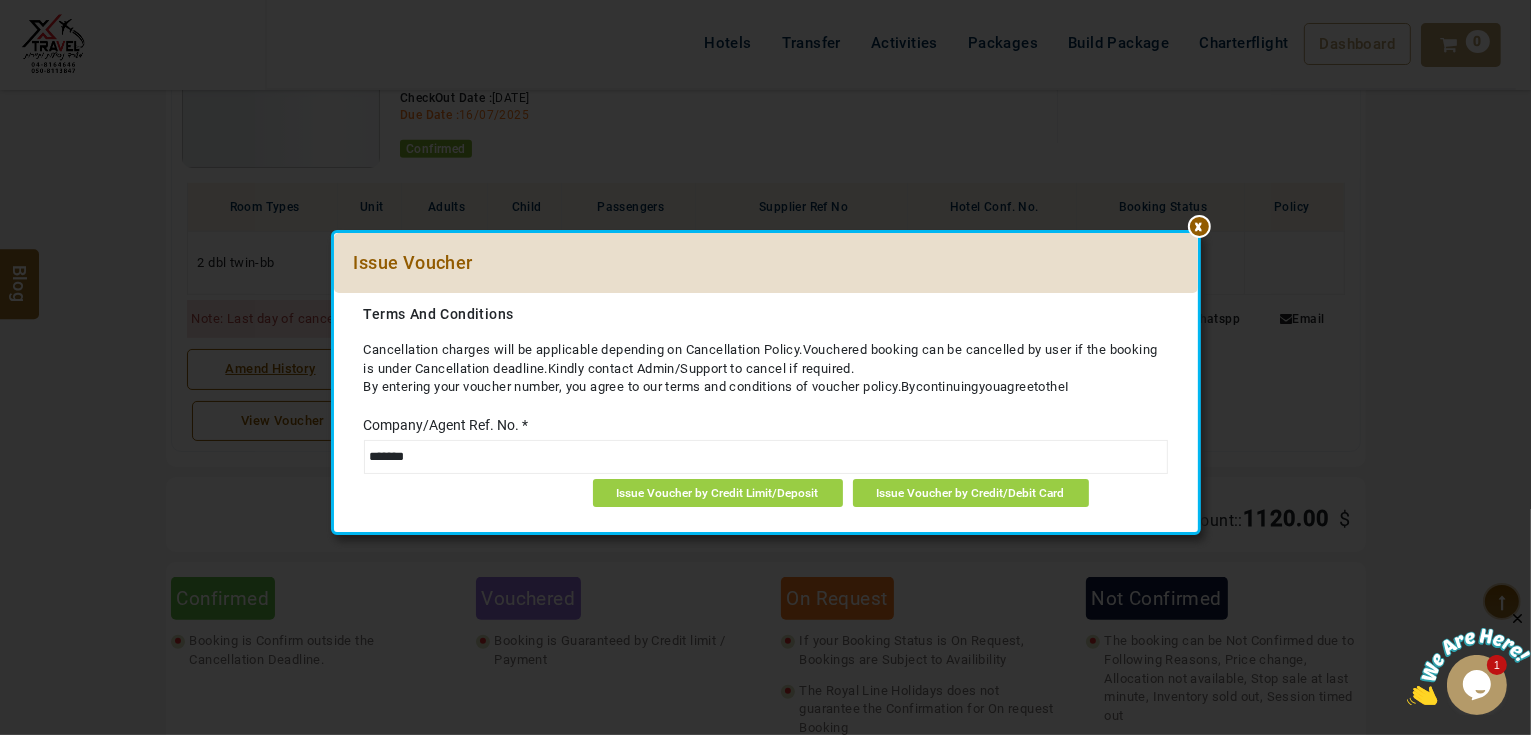 click at bounding box center (1198, 233) 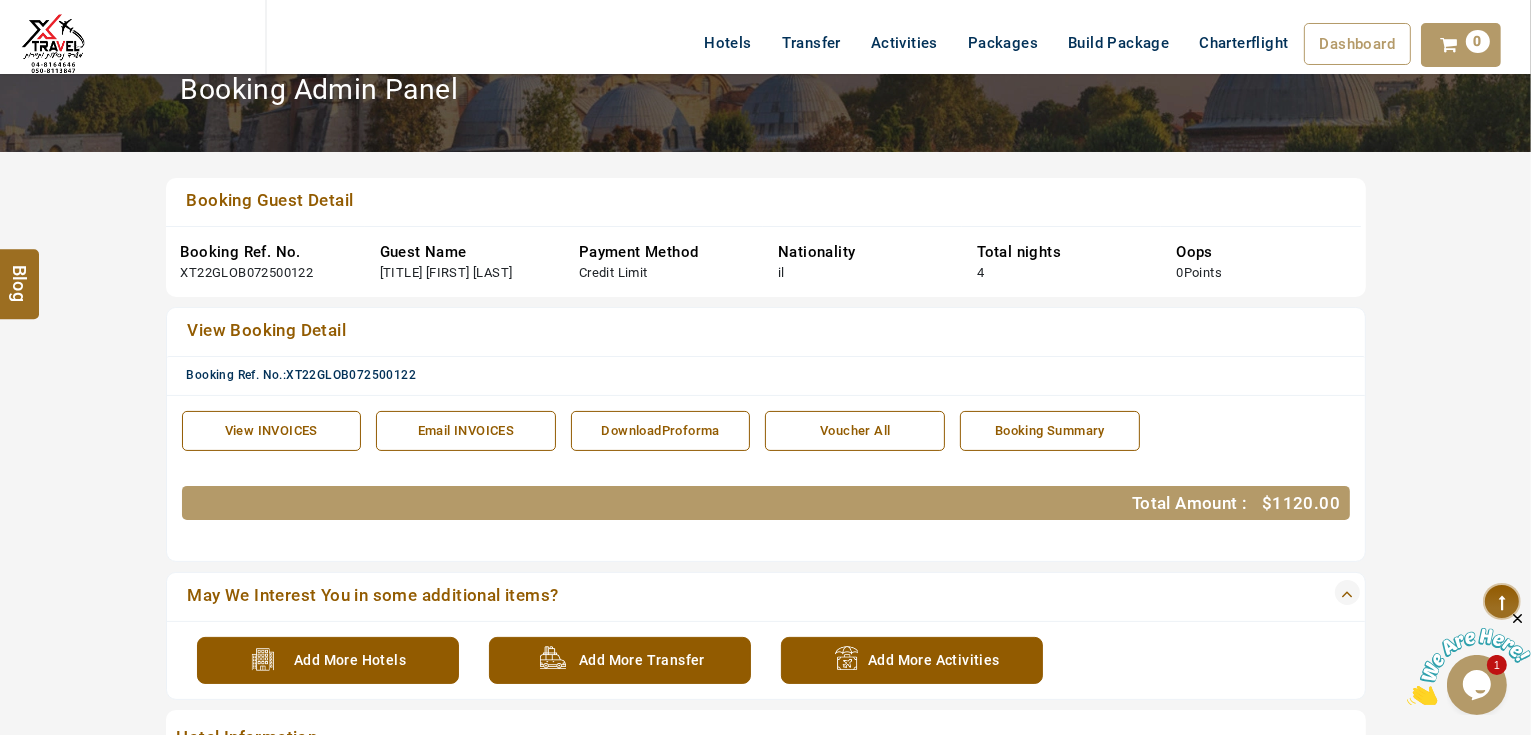 scroll, scrollTop: 0, scrollLeft: 0, axis: both 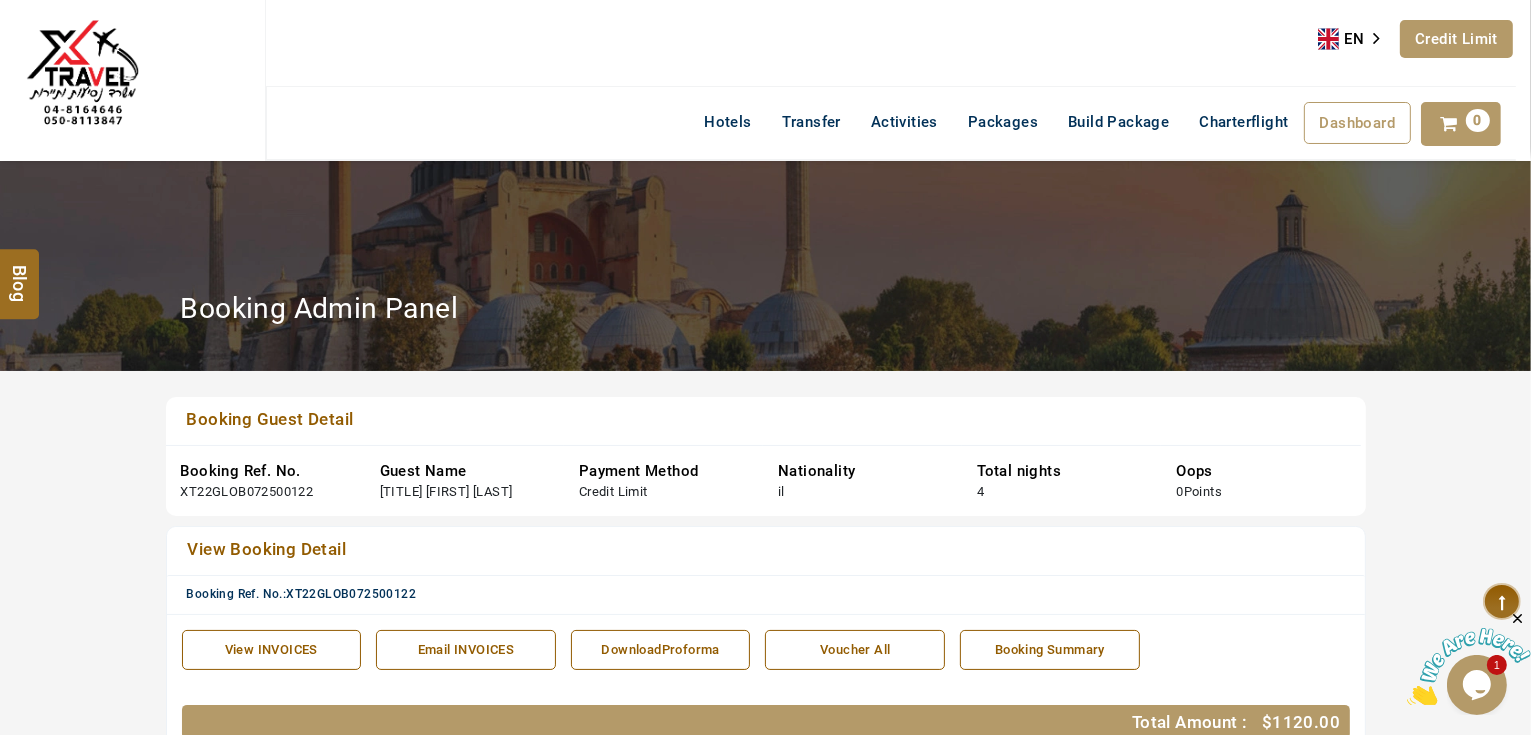 click on "Credit Limit" at bounding box center [1456, 39] 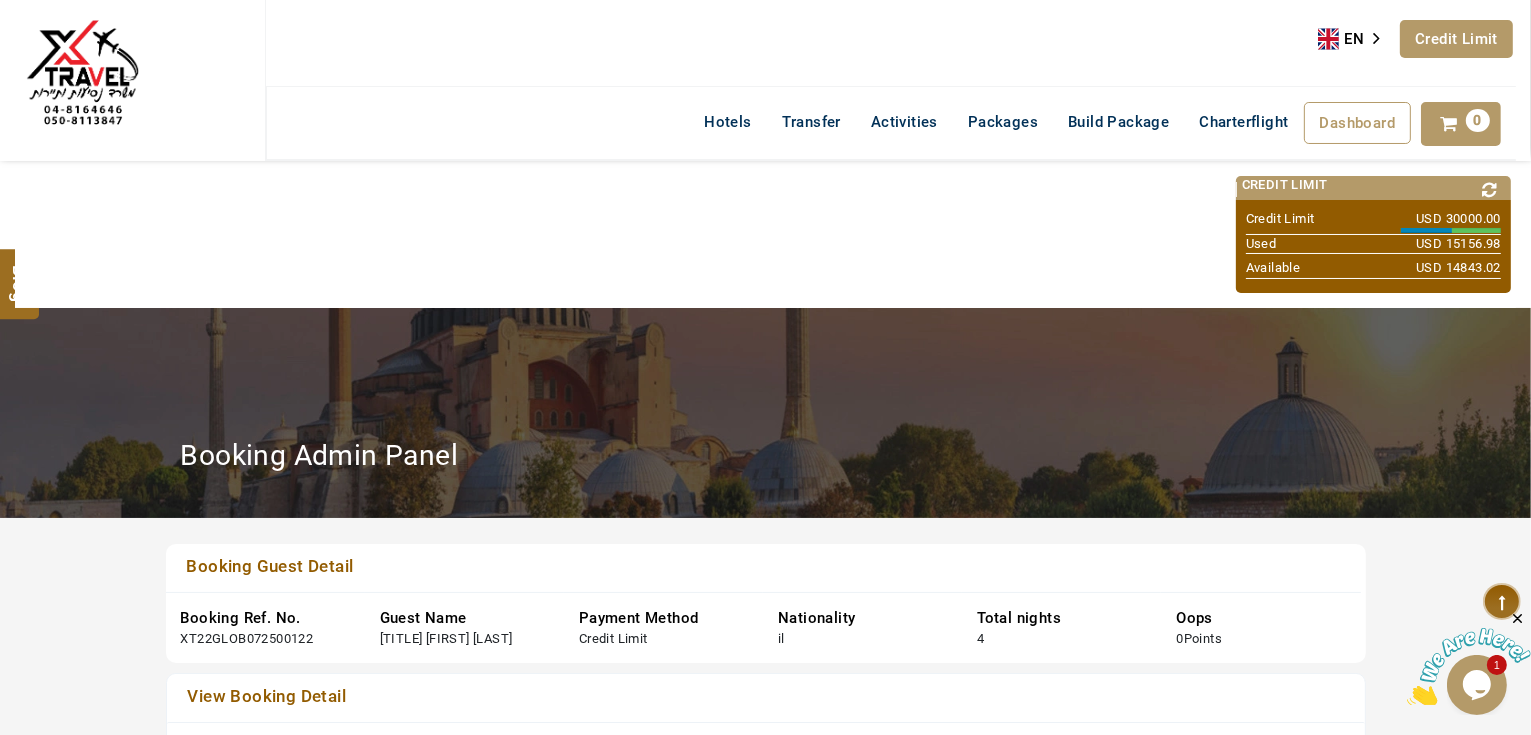 click on "Credit Limit" at bounding box center (1456, 39) 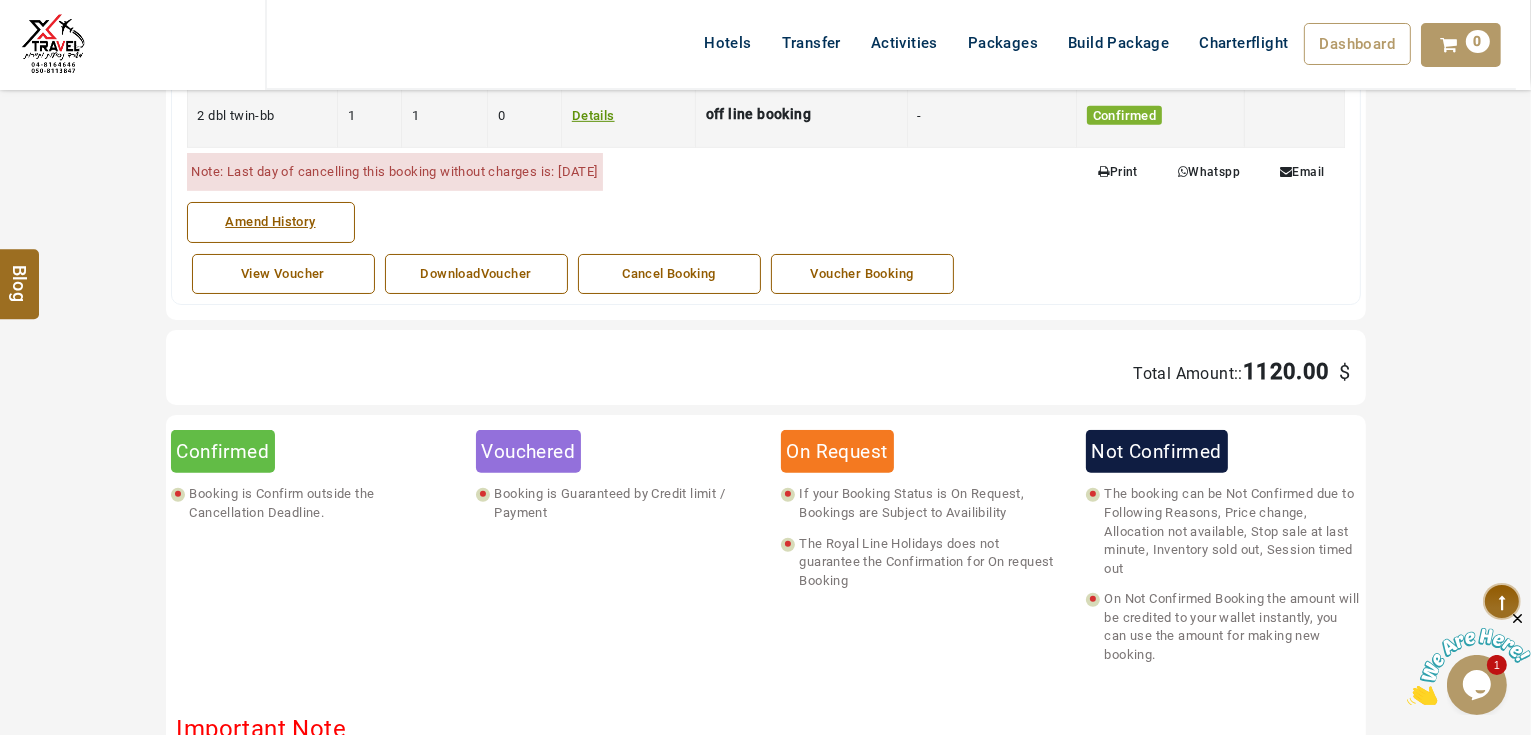 scroll, scrollTop: 1120, scrollLeft: 0, axis: vertical 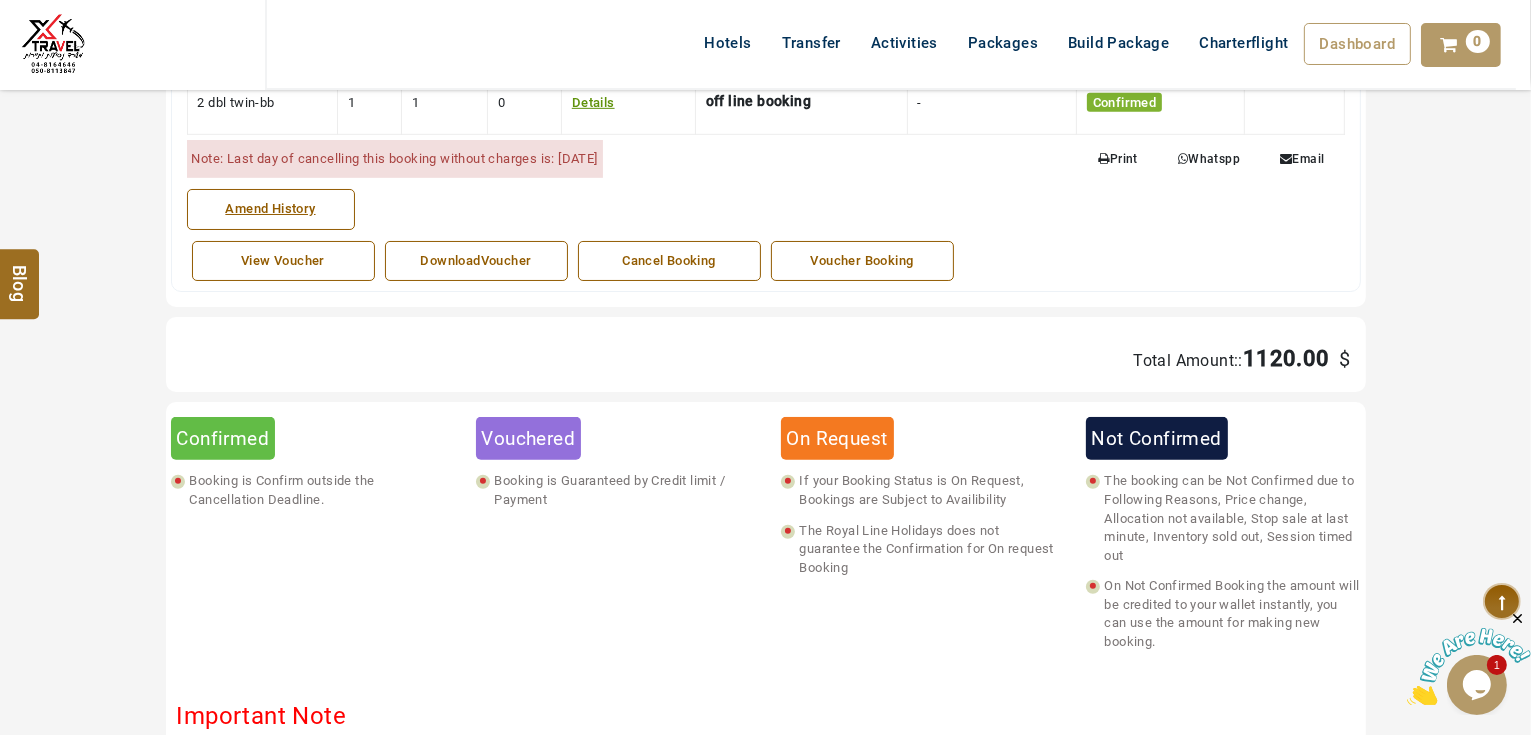 click on "Voucher Booking" at bounding box center [862, 261] 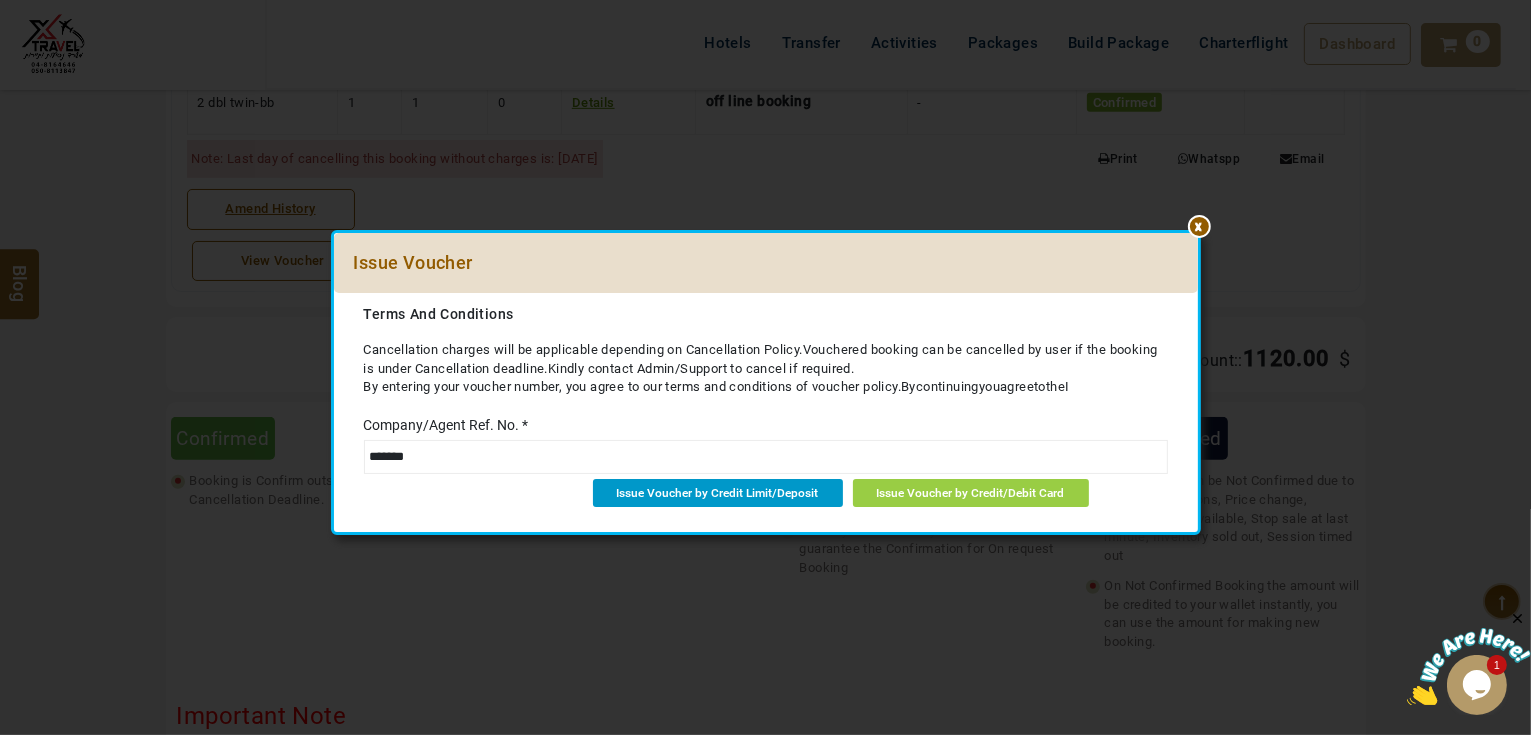 click on "Issue Voucher by Credit Limit/Deposit" at bounding box center [718, 493] 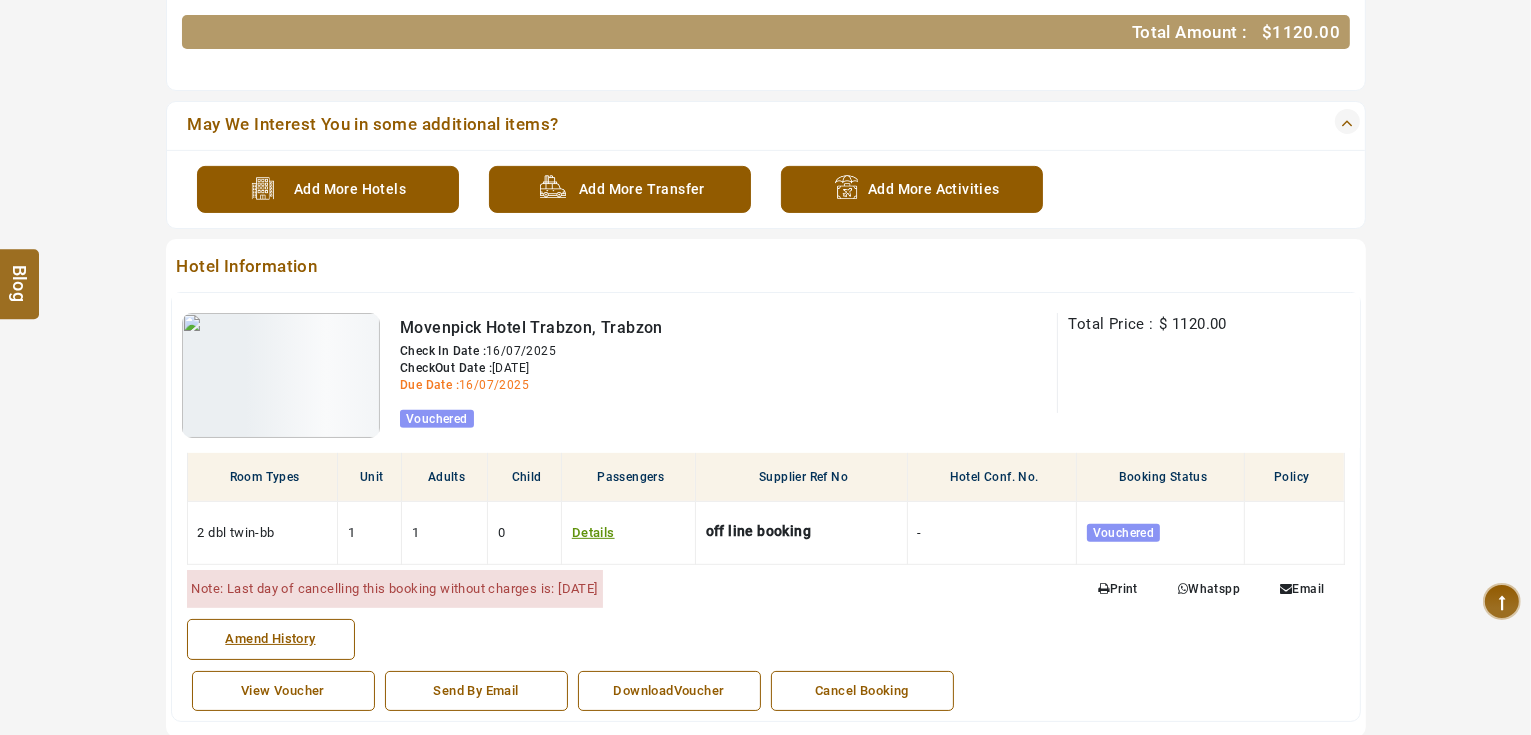 scroll, scrollTop: 735, scrollLeft: 0, axis: vertical 